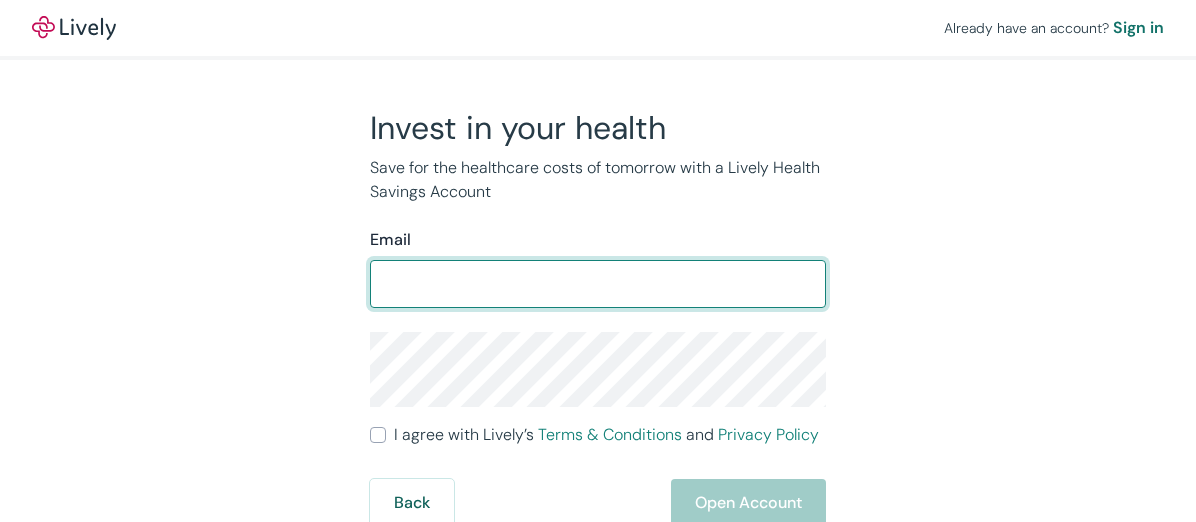 scroll, scrollTop: 0, scrollLeft: 0, axis: both 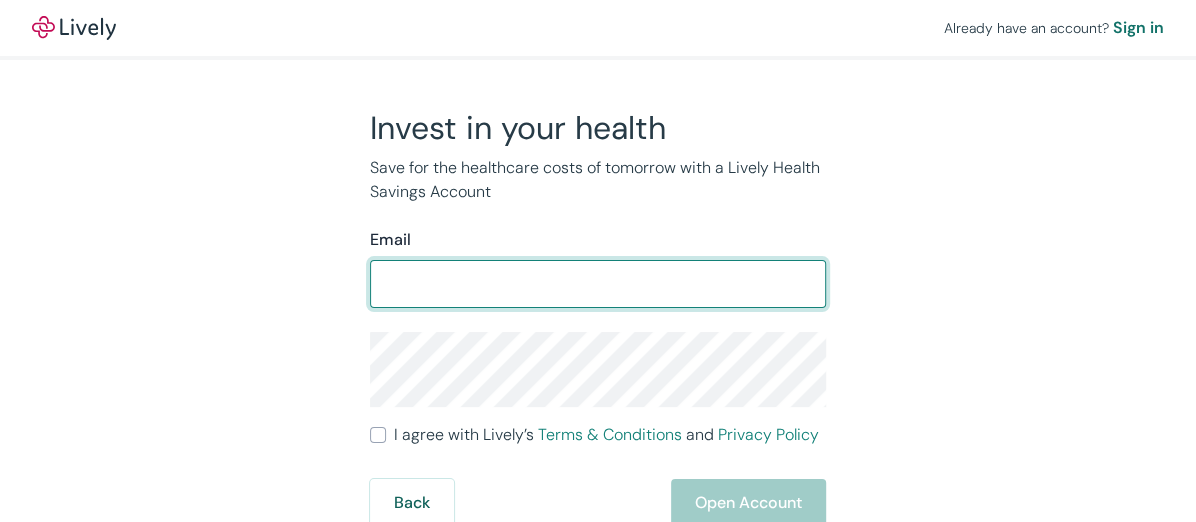click on "Email" at bounding box center [598, 284] 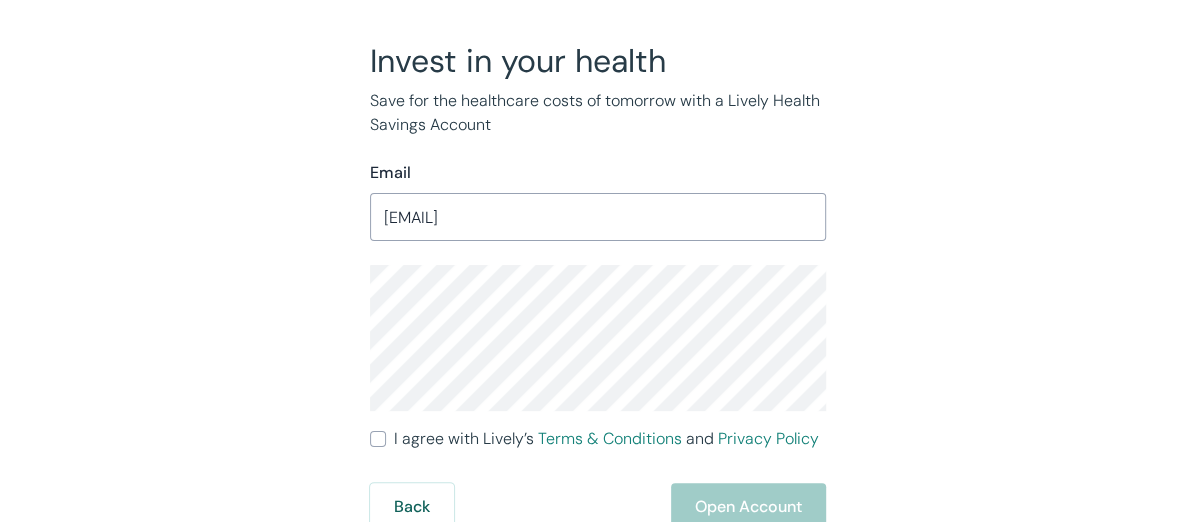 scroll, scrollTop: 75, scrollLeft: 0, axis: vertical 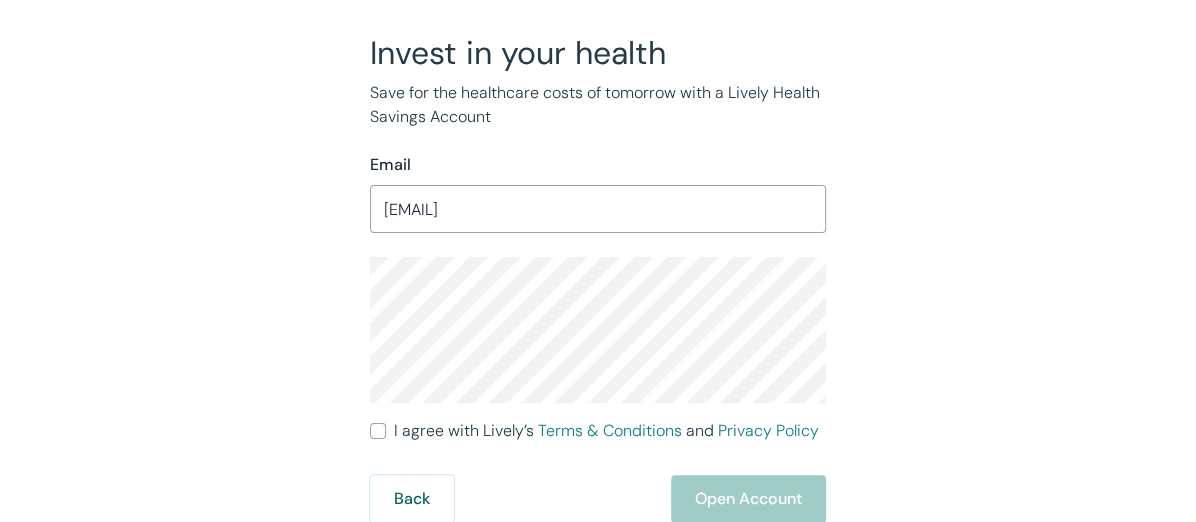 click on "I agree with Lively’s   Terms & Conditions   and   Privacy Policy" at bounding box center (378, 431) 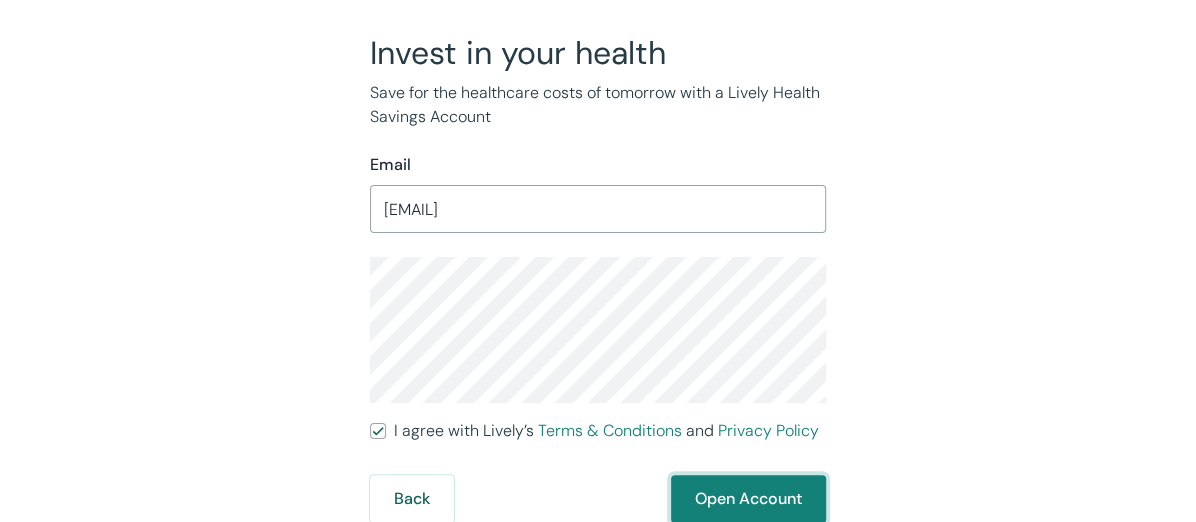 click on "Open Account" at bounding box center (748, 499) 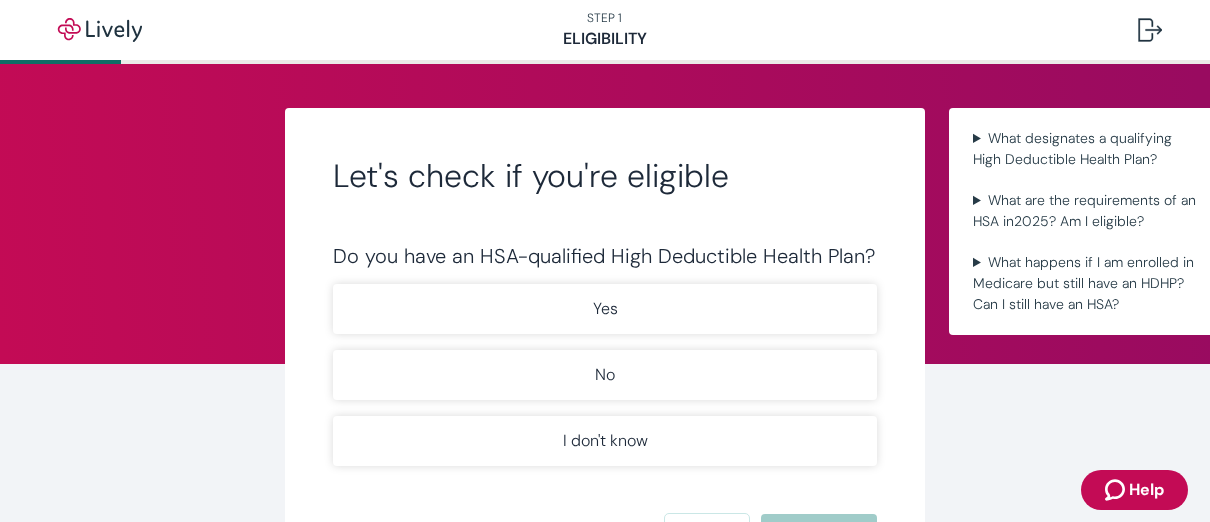 scroll, scrollTop: 0, scrollLeft: 0, axis: both 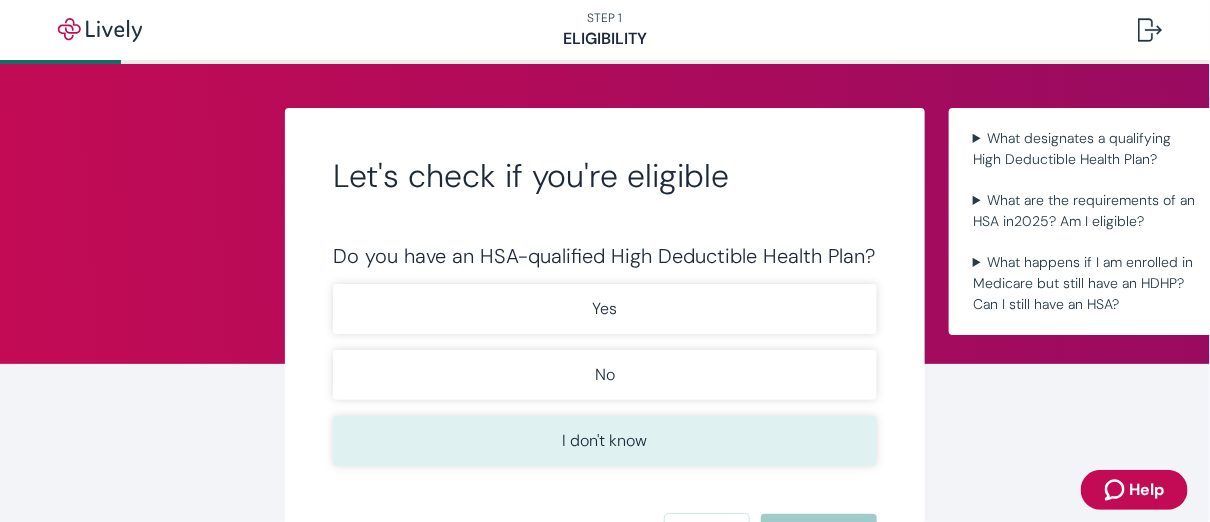 click on "I don't know" at bounding box center [605, 441] 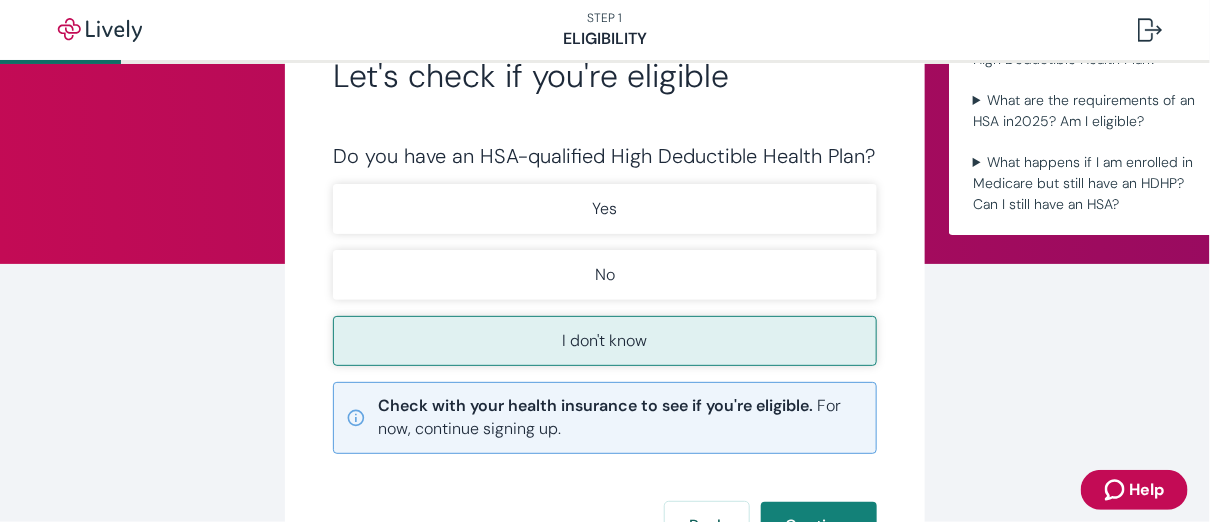 scroll, scrollTop: 101, scrollLeft: 0, axis: vertical 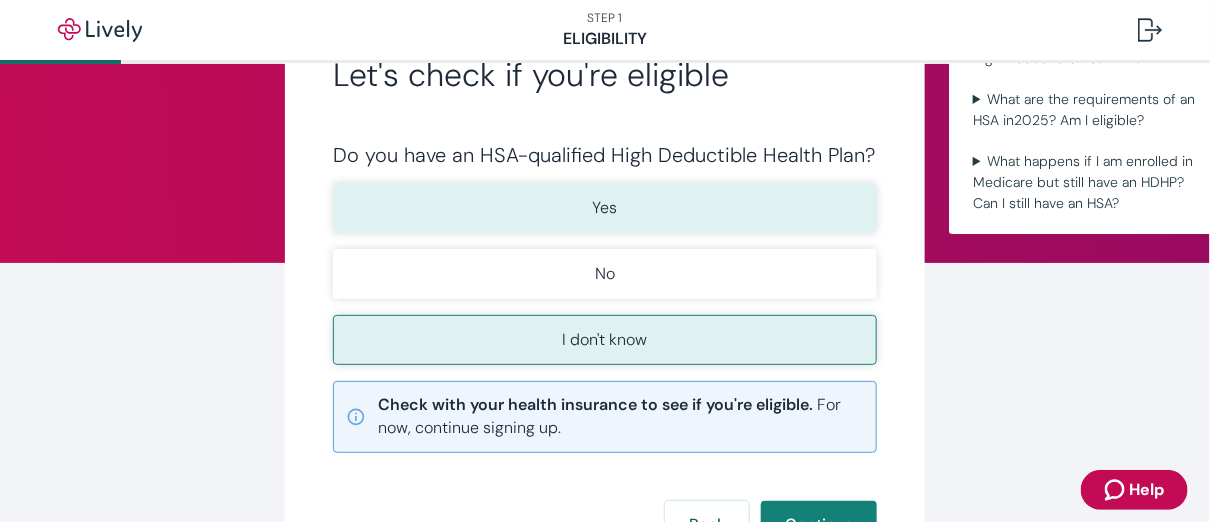click on "Yes" at bounding box center (605, 208) 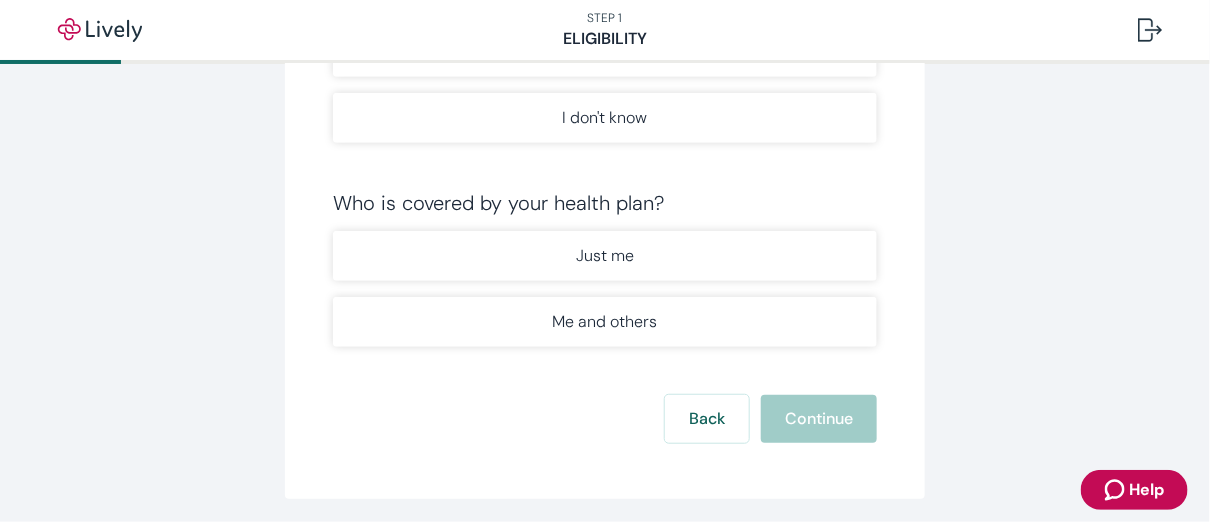 scroll, scrollTop: 329, scrollLeft: 0, axis: vertical 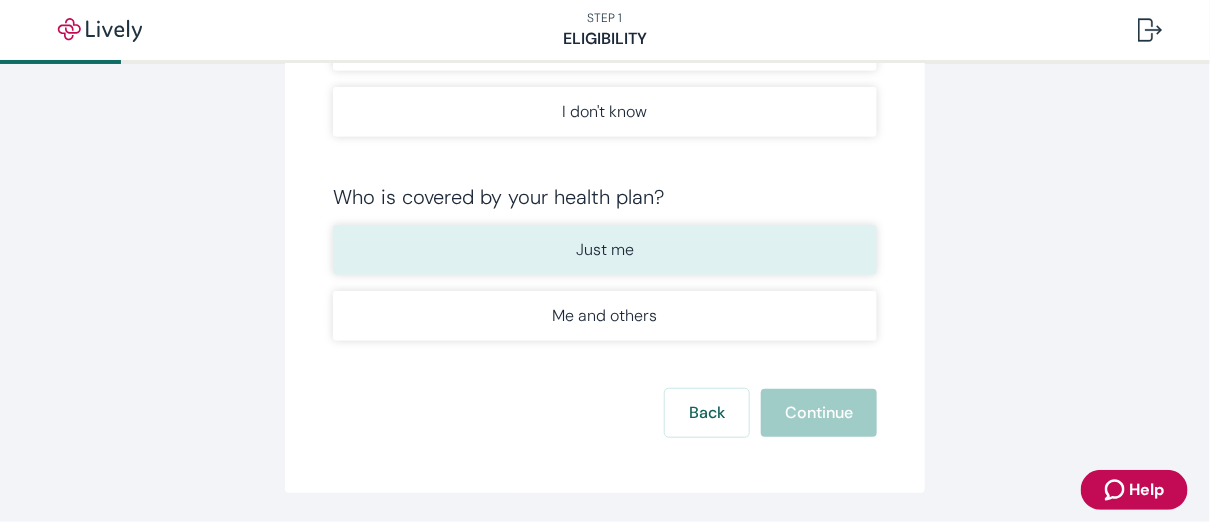 click on "Just me" at bounding box center [605, 250] 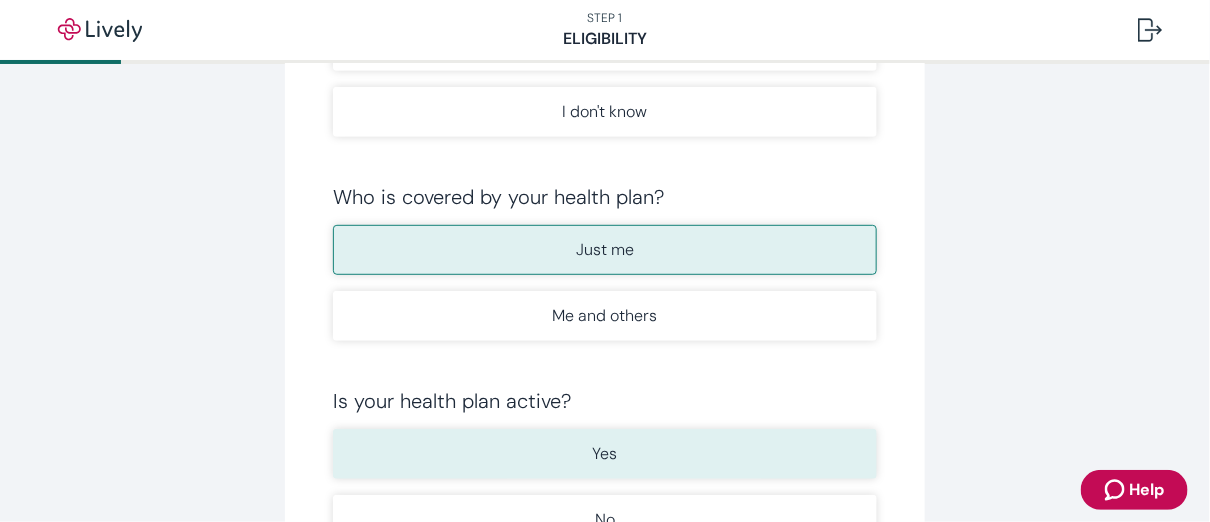 click on "Yes" at bounding box center (605, 454) 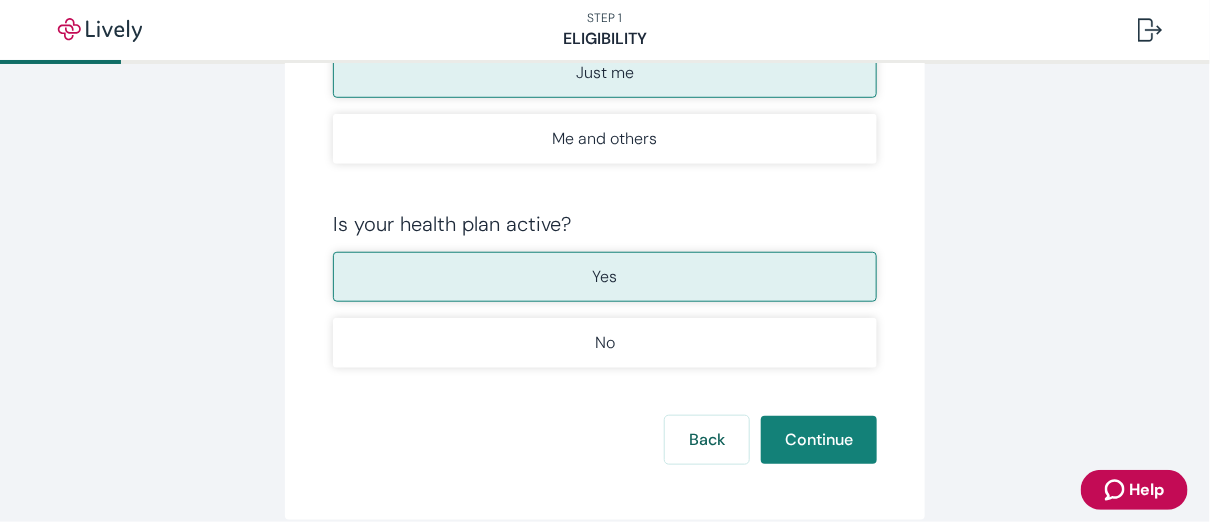 scroll, scrollTop: 584, scrollLeft: 0, axis: vertical 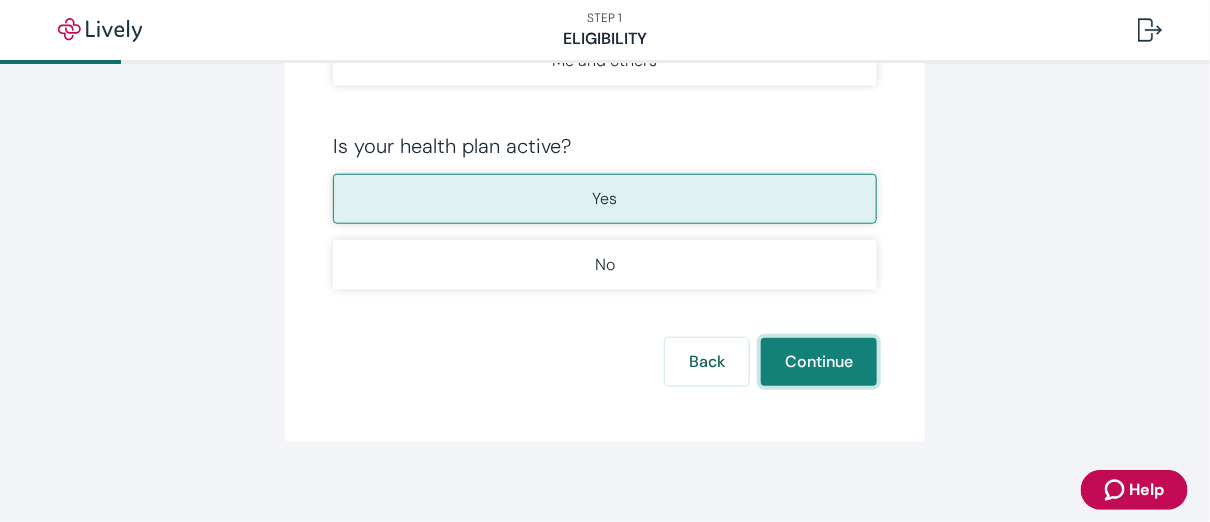 click on "Continue" at bounding box center [819, 362] 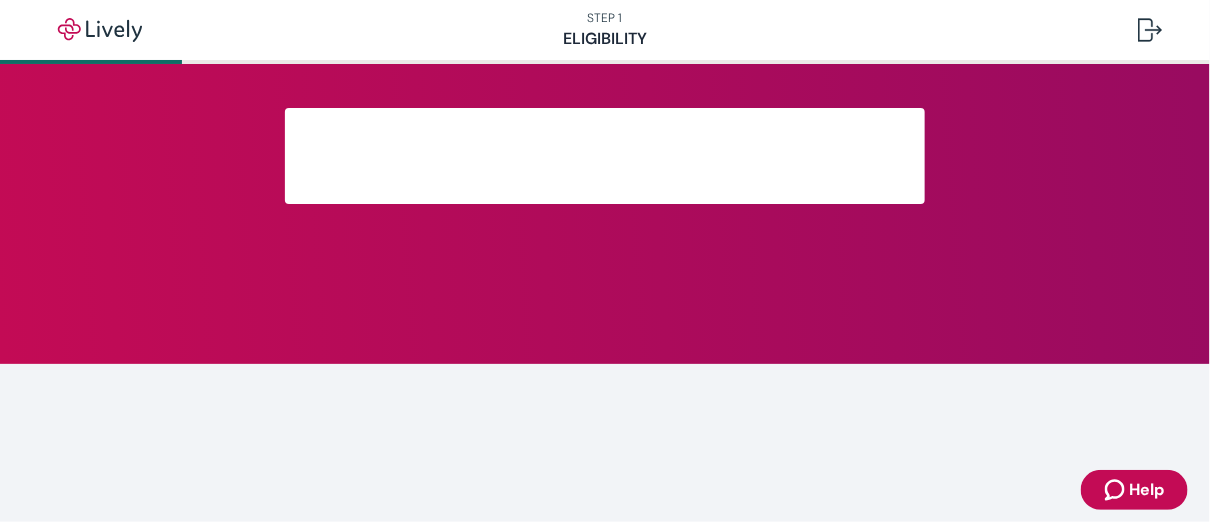 scroll, scrollTop: 0, scrollLeft: 0, axis: both 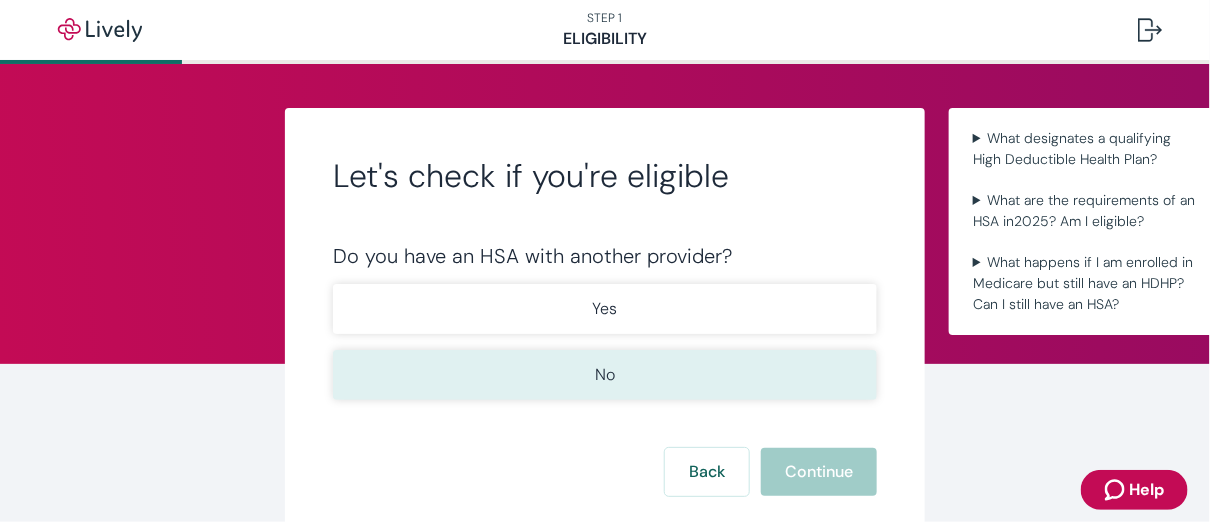 click on "No" at bounding box center (605, 375) 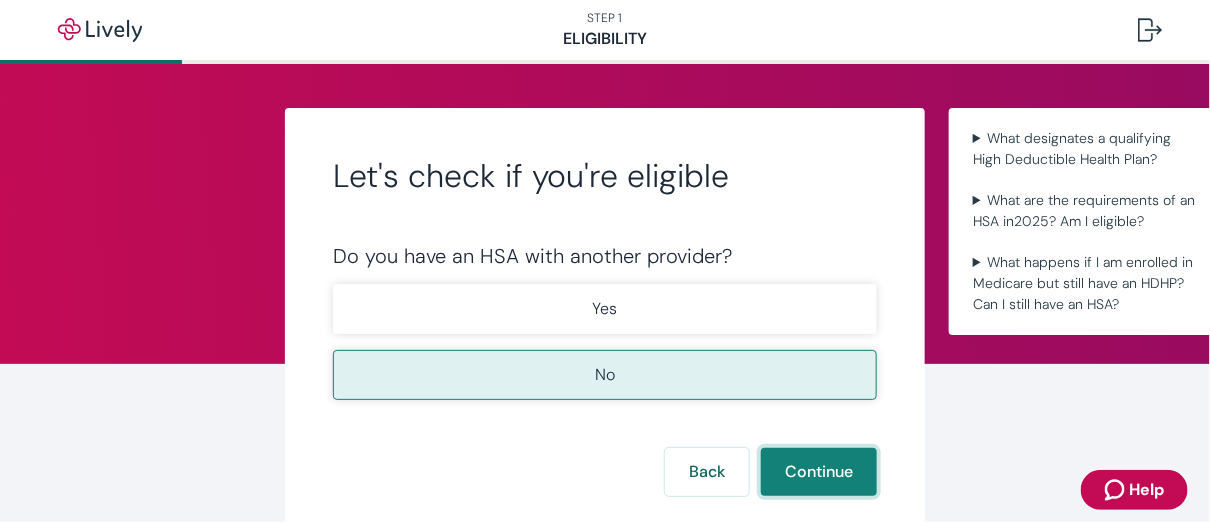 click on "Continue" at bounding box center [819, 472] 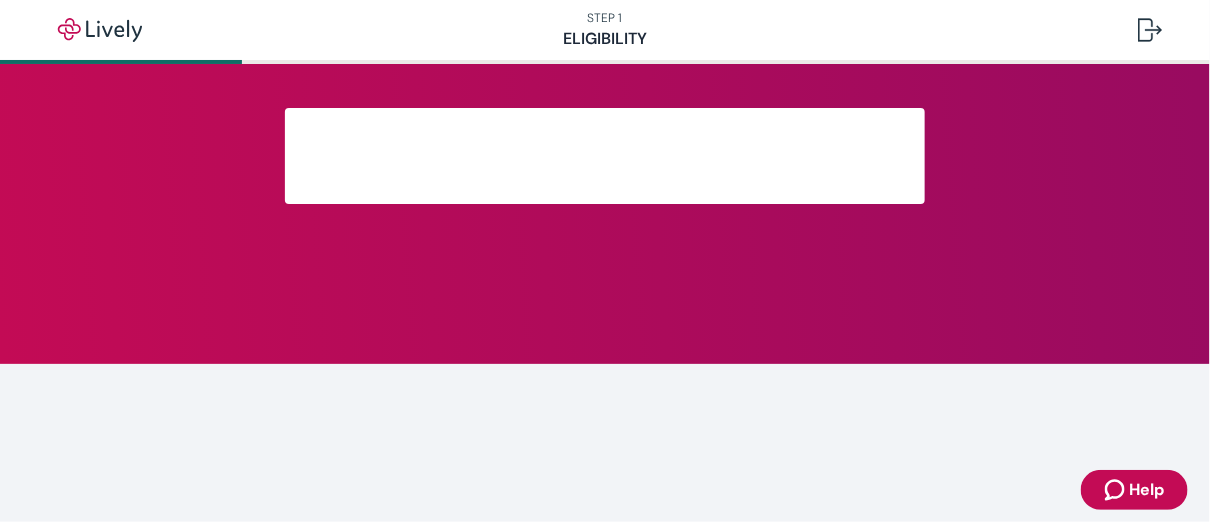 scroll, scrollTop: 545, scrollLeft: 0, axis: vertical 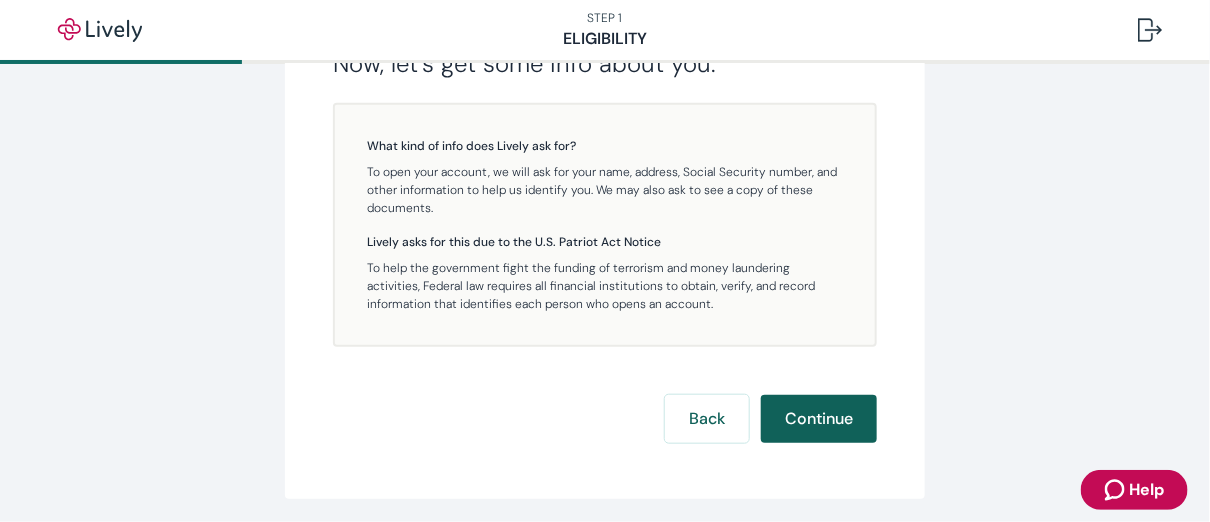 click on "Continue" at bounding box center (819, 419) 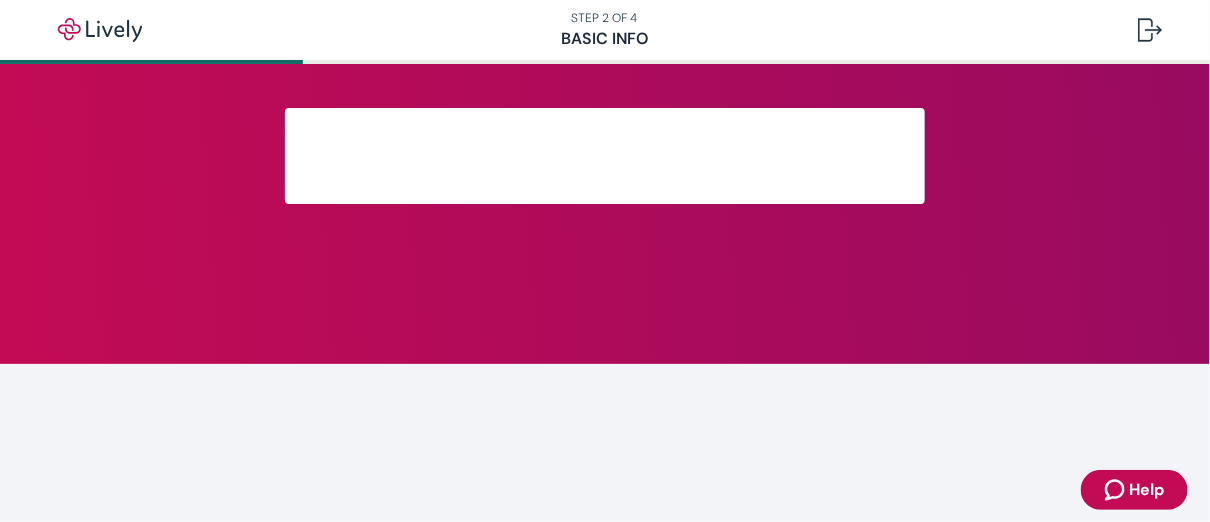 scroll, scrollTop: 0, scrollLeft: 0, axis: both 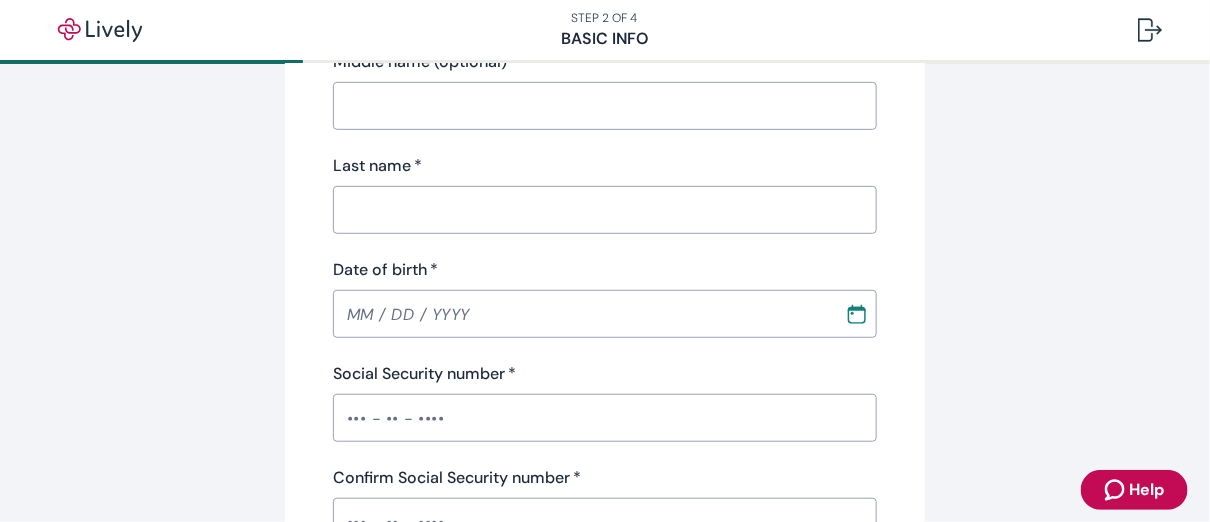 type on "[NAME]" 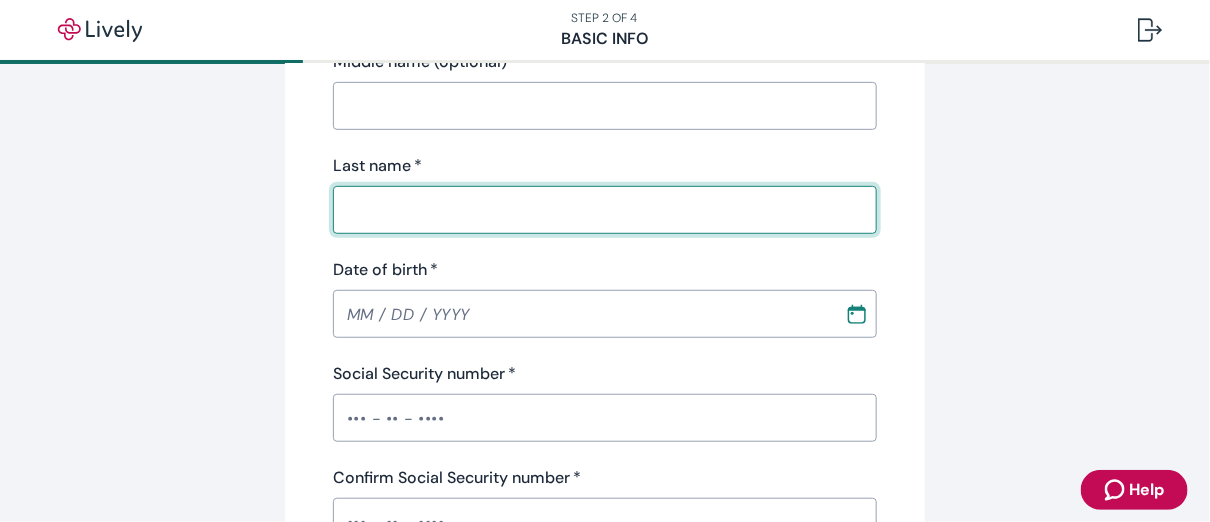 click on "Last name   *" at bounding box center (598, 210) 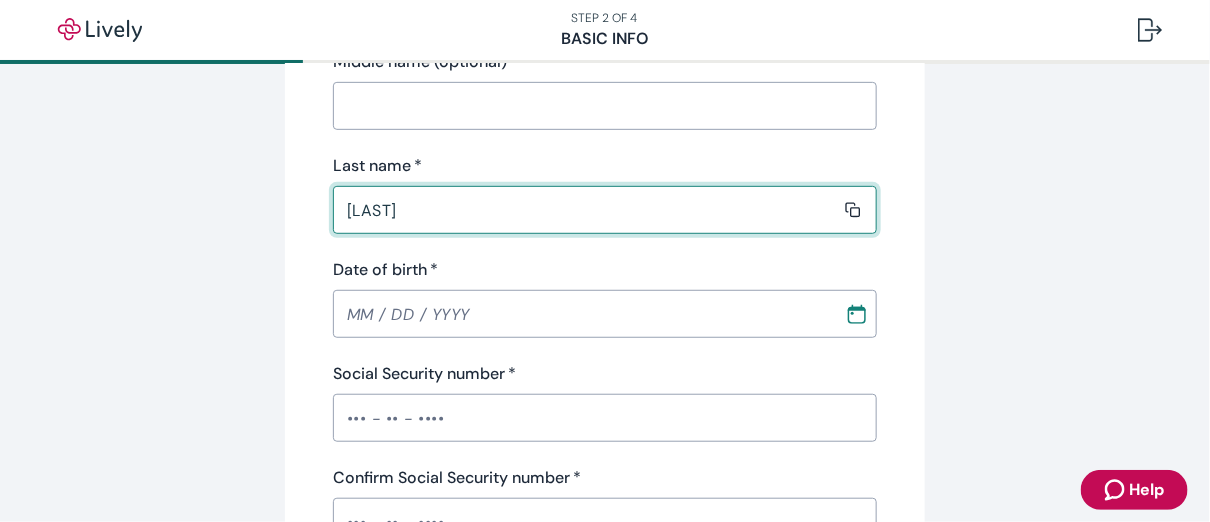 type on "[NAME]" 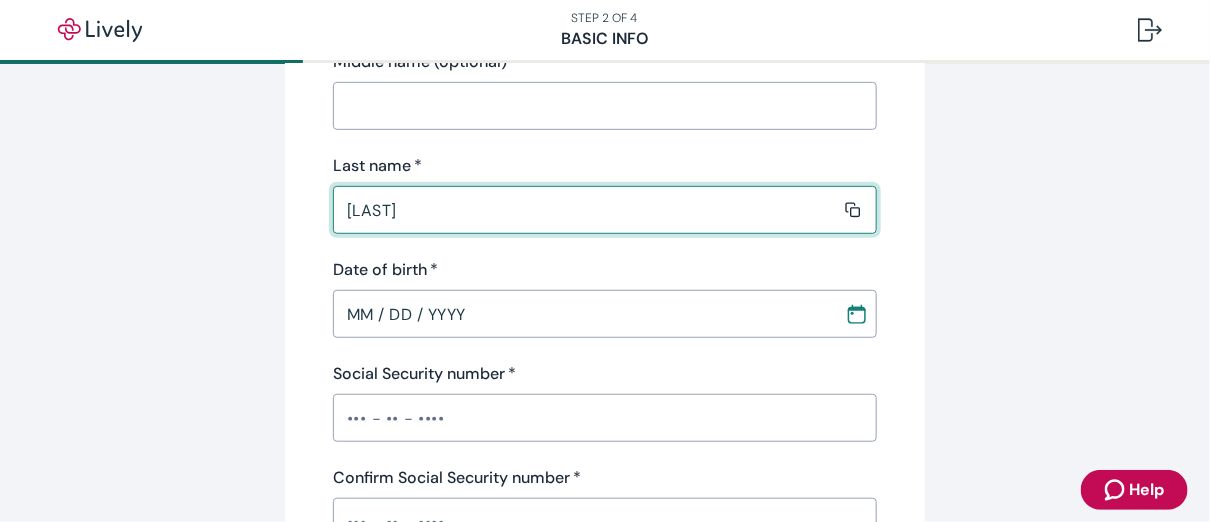 click on "MM / DD / YYYY" at bounding box center [582, 314] 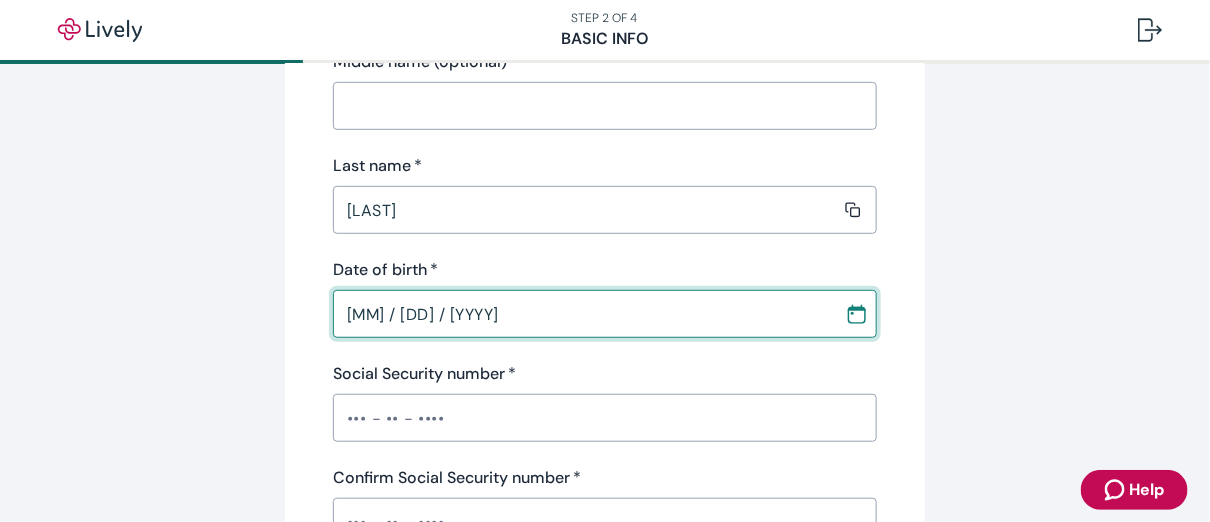 type on "[DATE]" 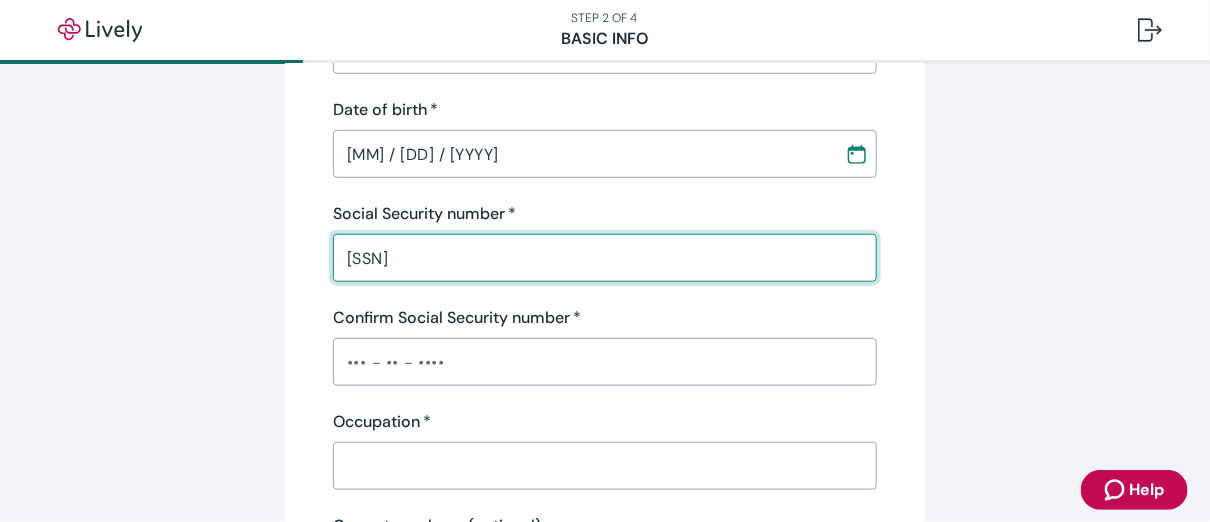 scroll, scrollTop: 519, scrollLeft: 0, axis: vertical 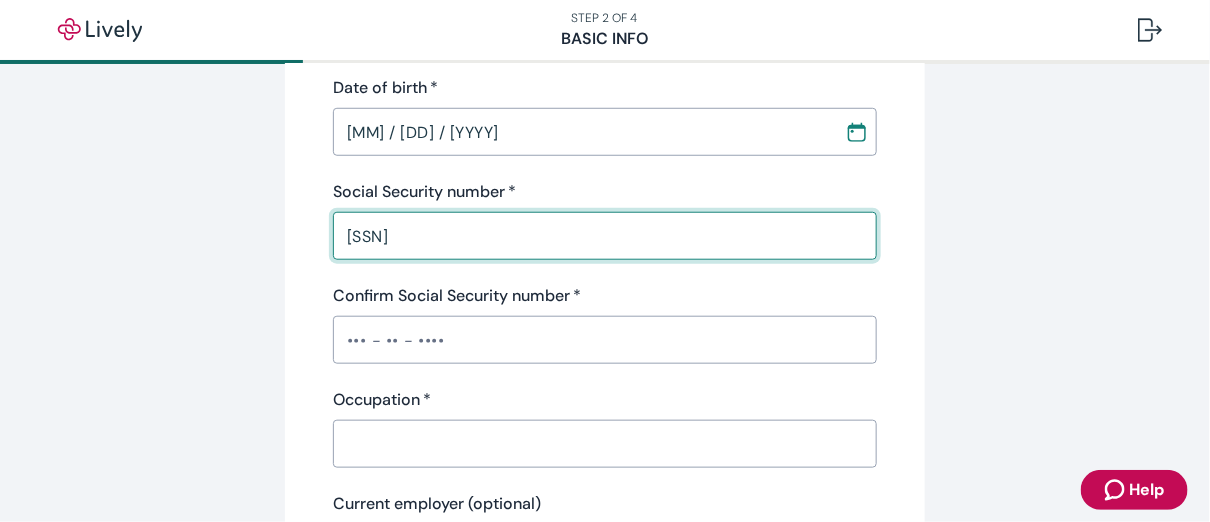 type on "[PHONE]" 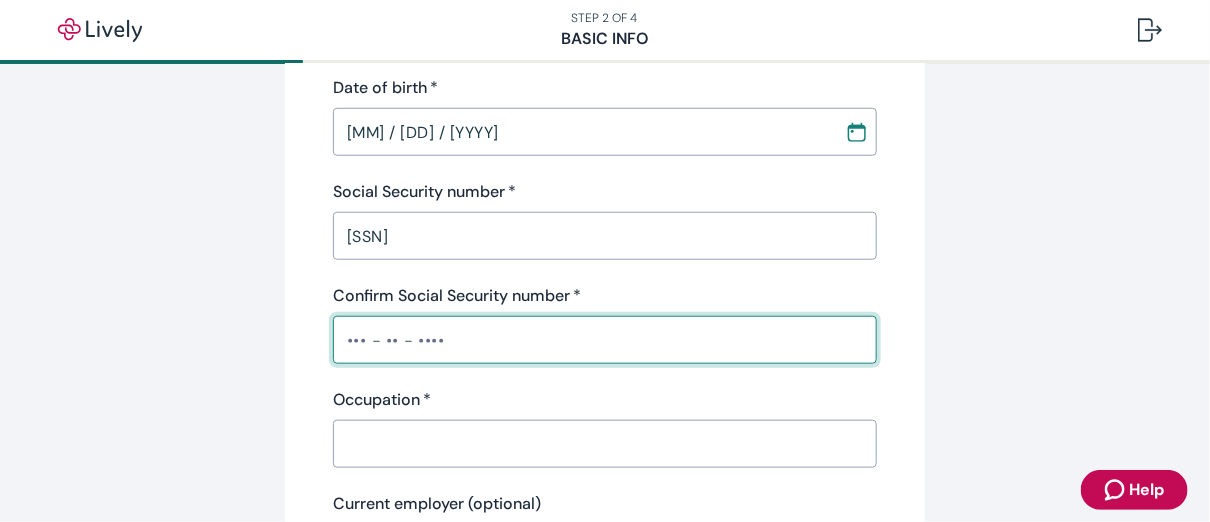click on "Confirm Social Security number   *" at bounding box center [605, 340] 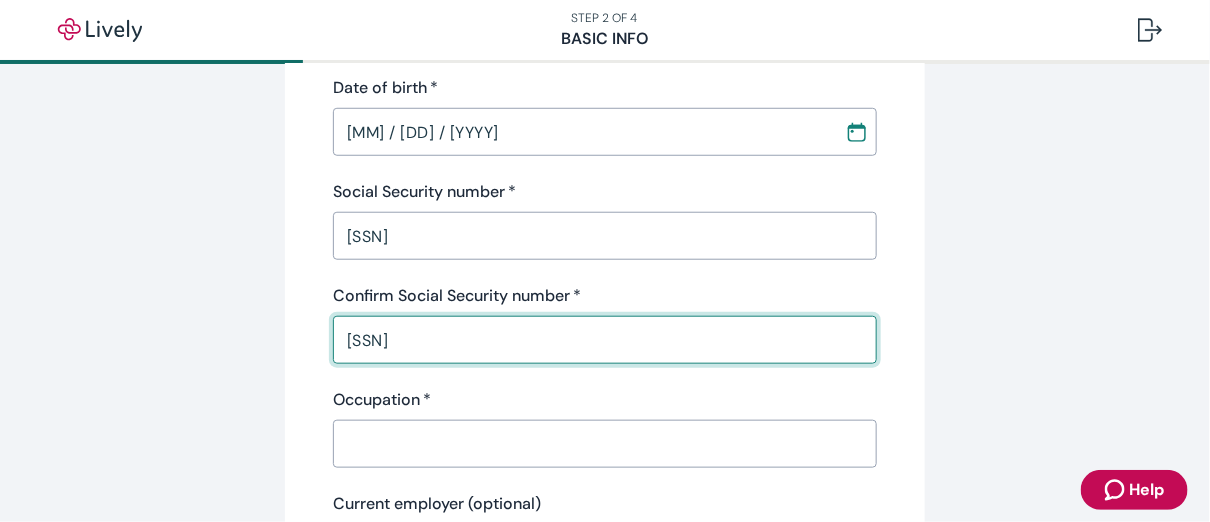 type on "[PHONE]" 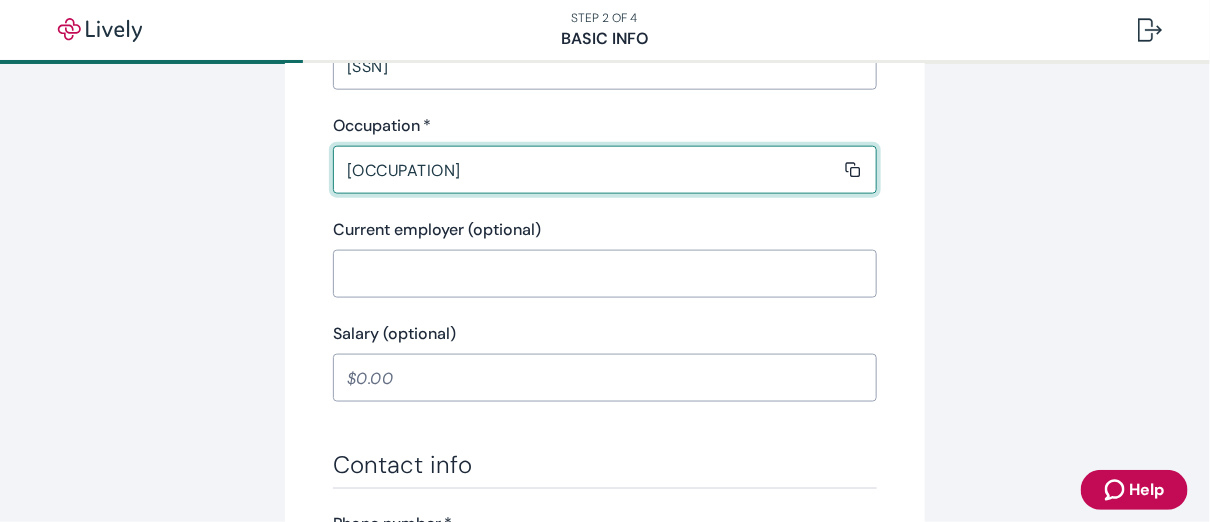 scroll, scrollTop: 798, scrollLeft: 0, axis: vertical 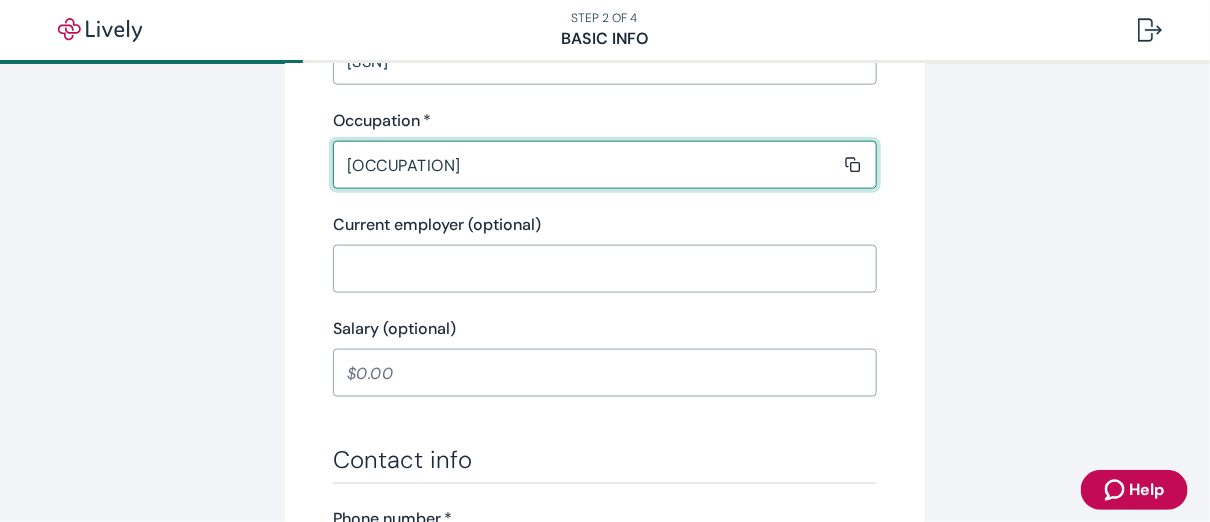 type on "Make Ready" 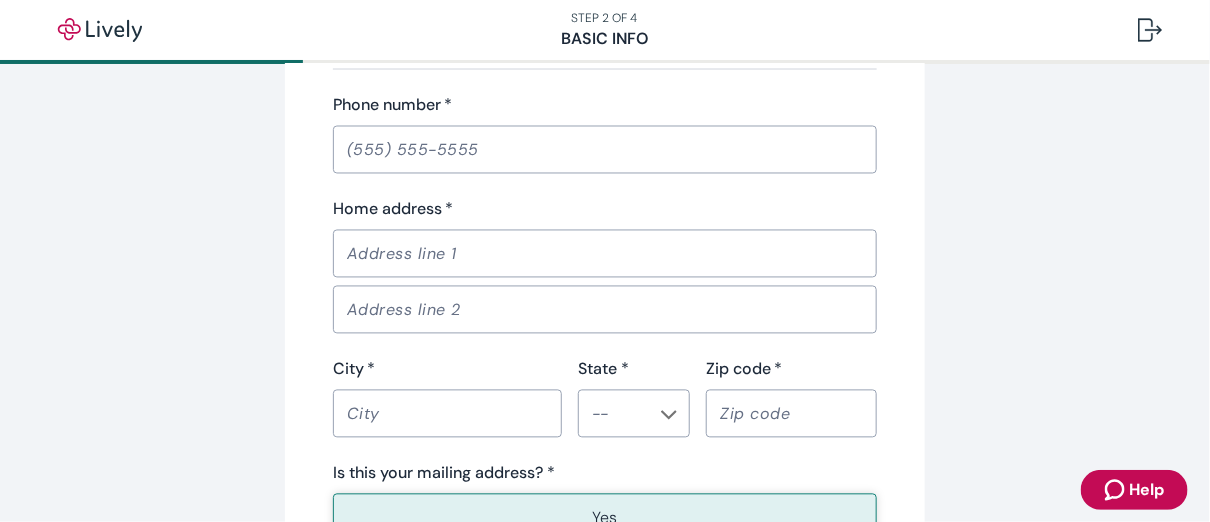 scroll, scrollTop: 1201, scrollLeft: 0, axis: vertical 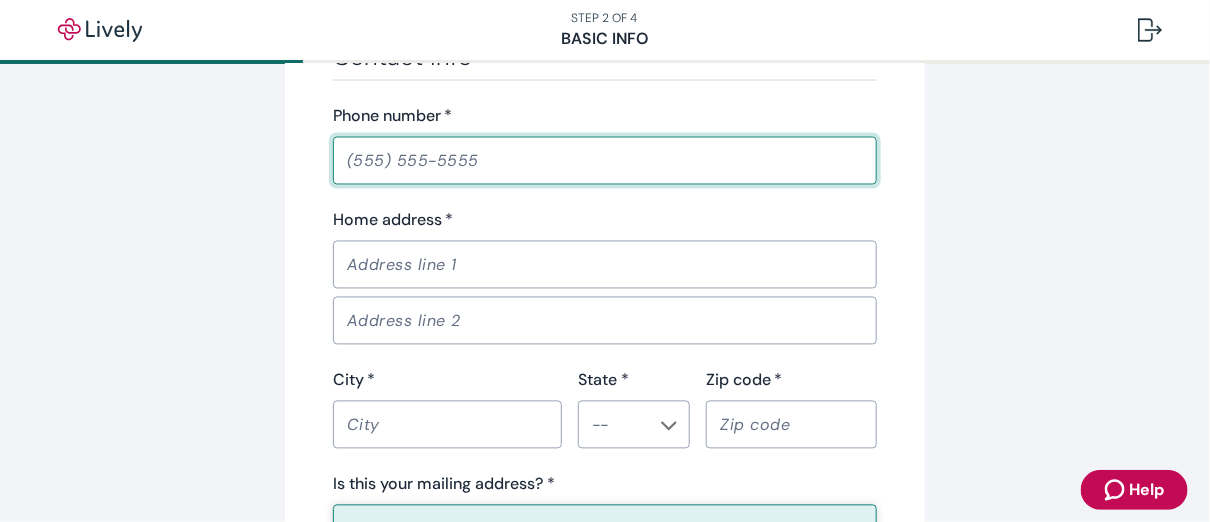 click on "Phone number   *" at bounding box center [605, 161] 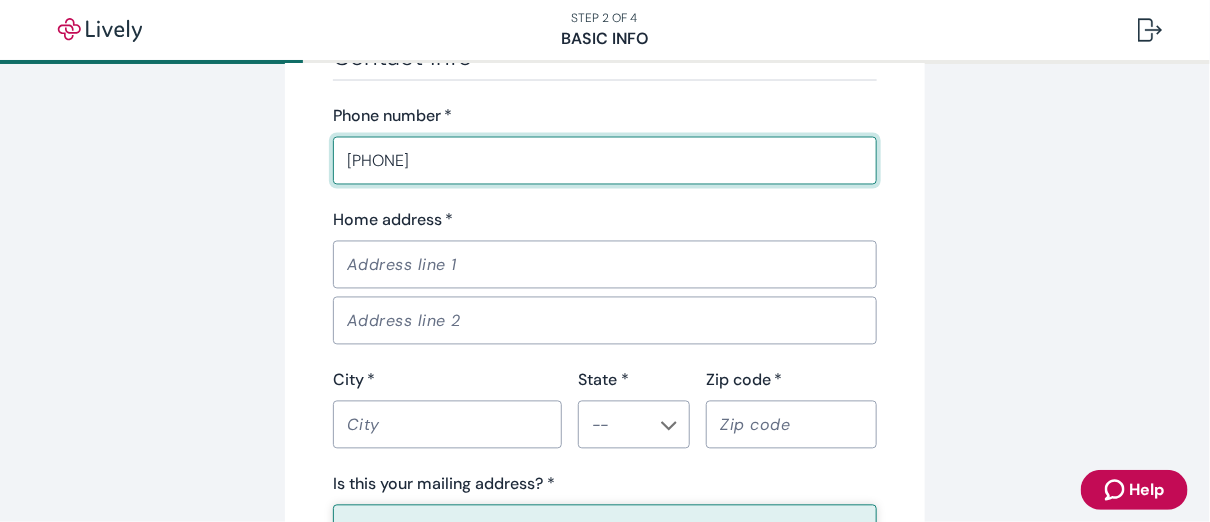 type on "[PHONE]" 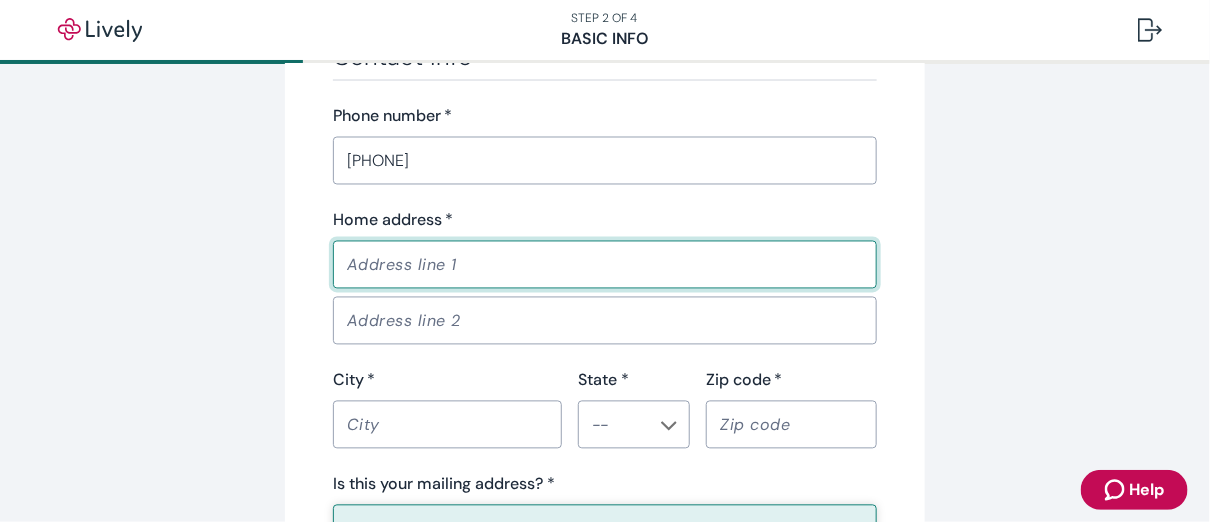 click on "Home address   *" at bounding box center (598, 265) 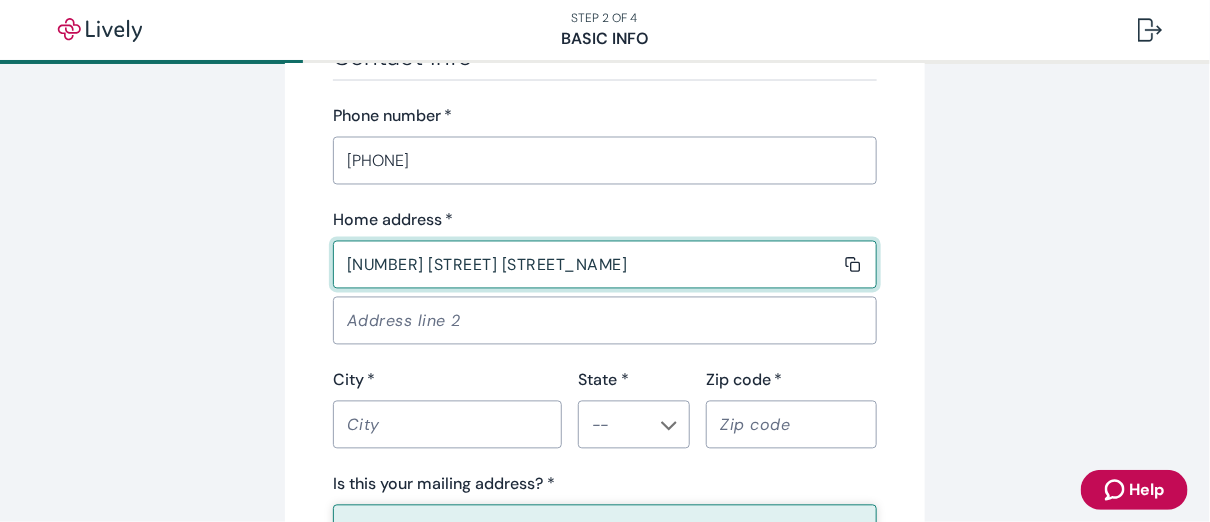 type on "1818 Manderly Drive" 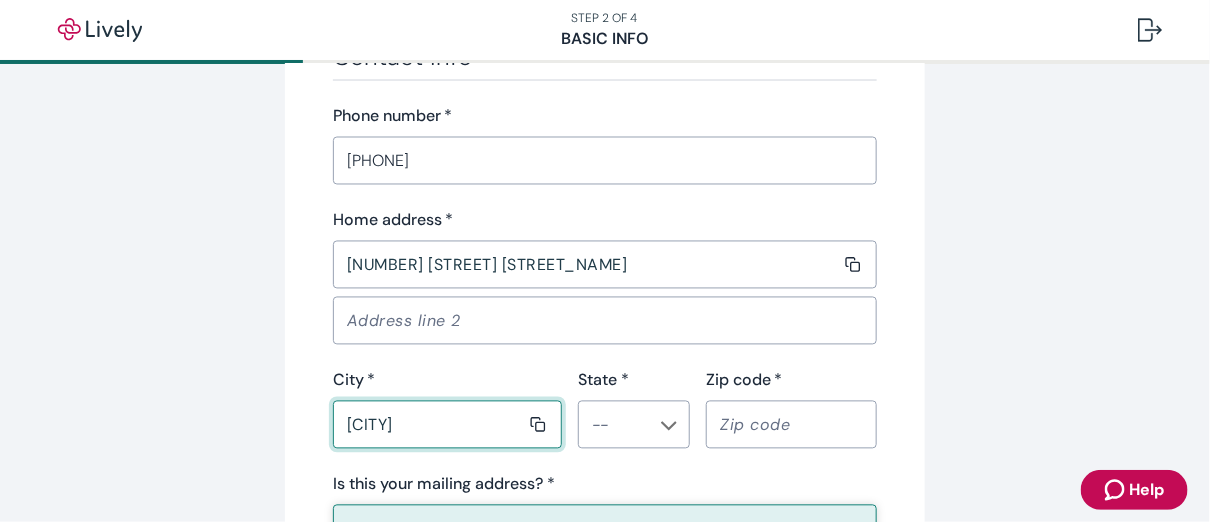type on "[NAME]" 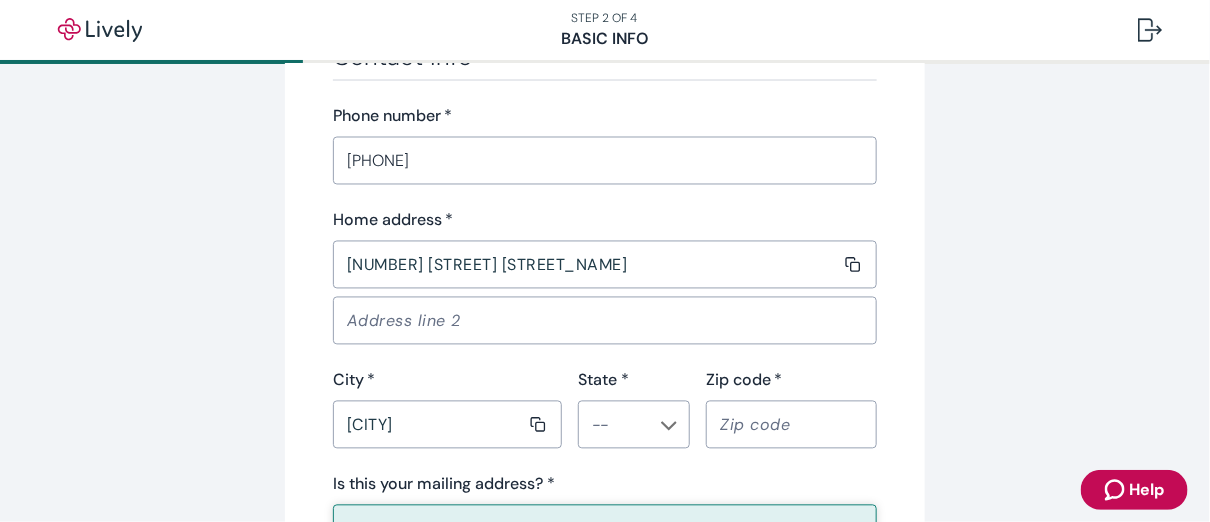 type 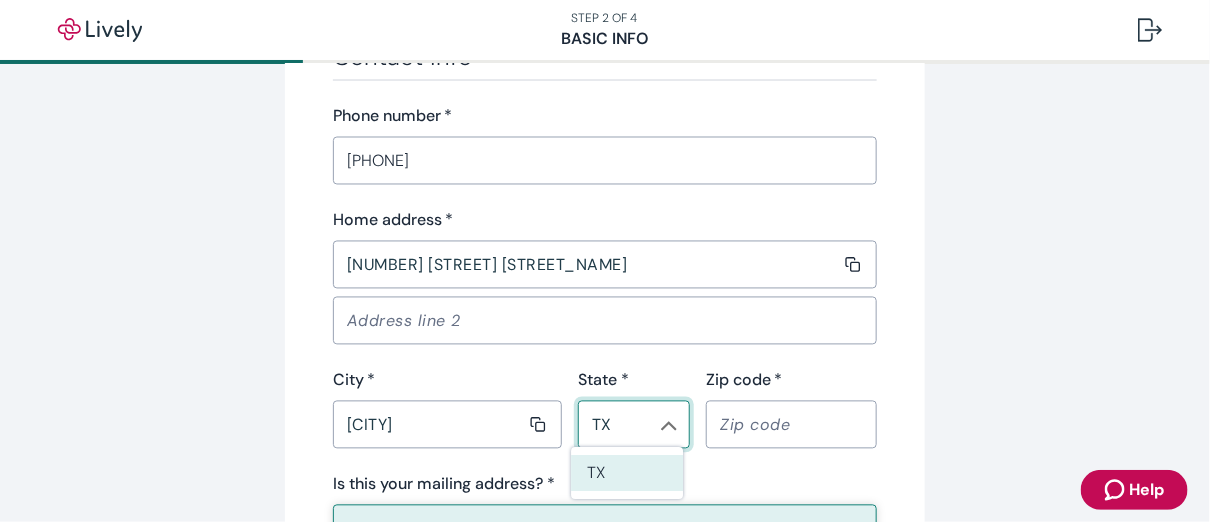 type on "TX" 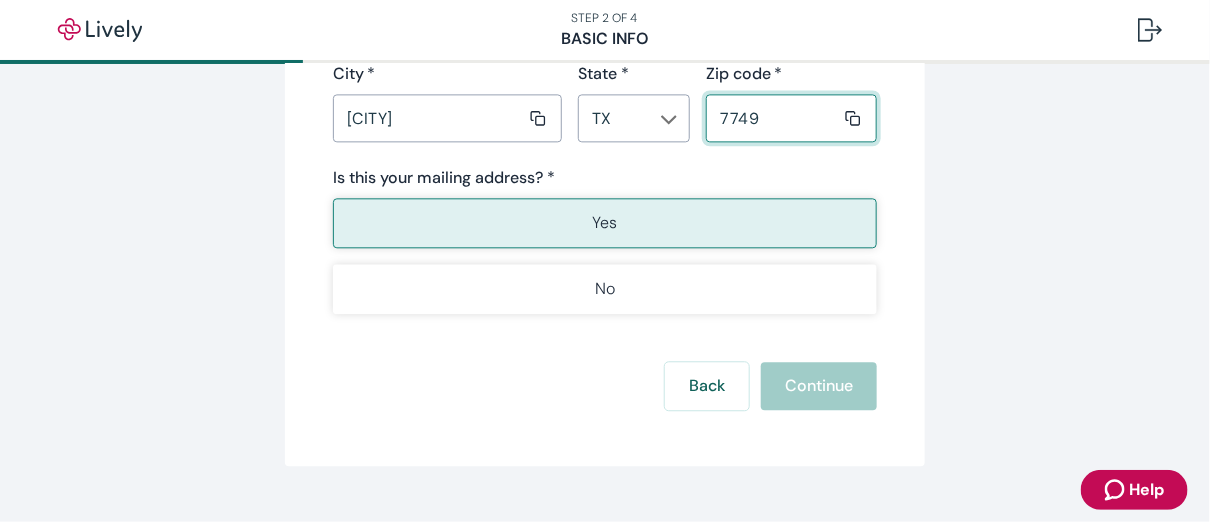 scroll, scrollTop: 1517, scrollLeft: 0, axis: vertical 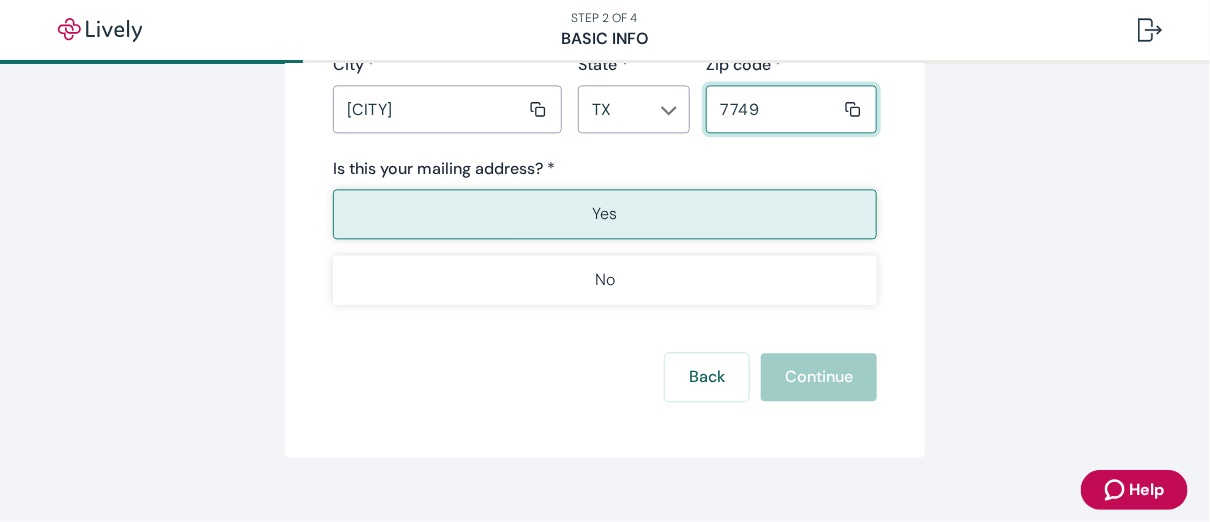 type on "[ZIP]" 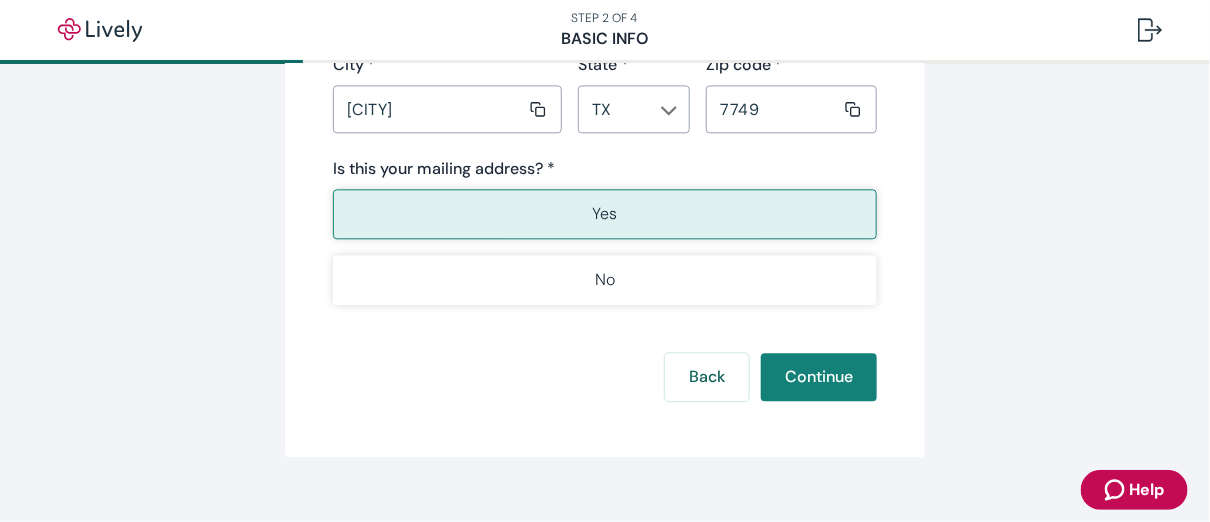 click on "Yes" at bounding box center [605, 214] 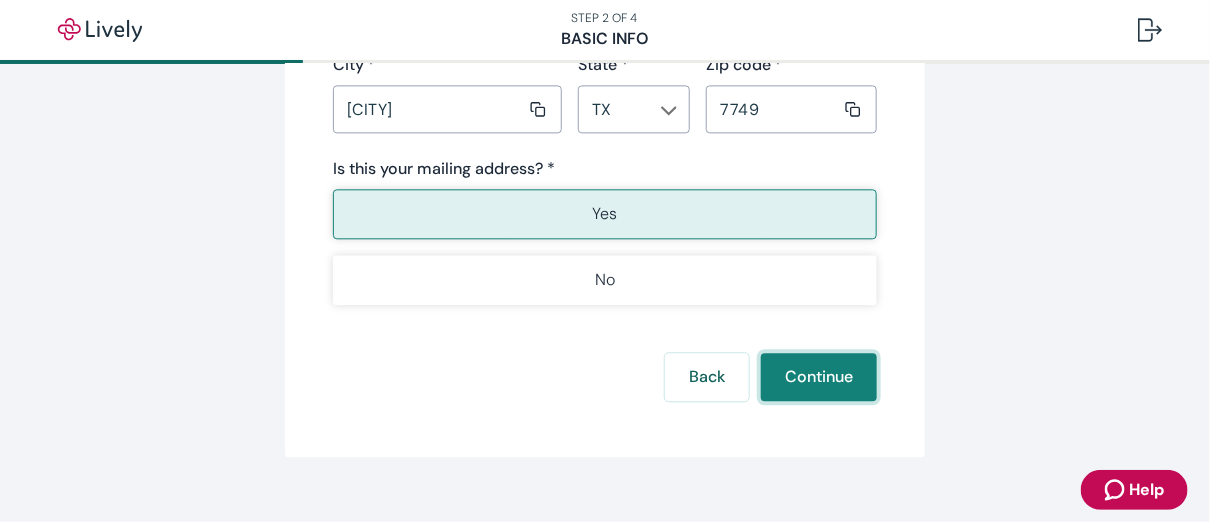 click on "Continue" at bounding box center (819, 377) 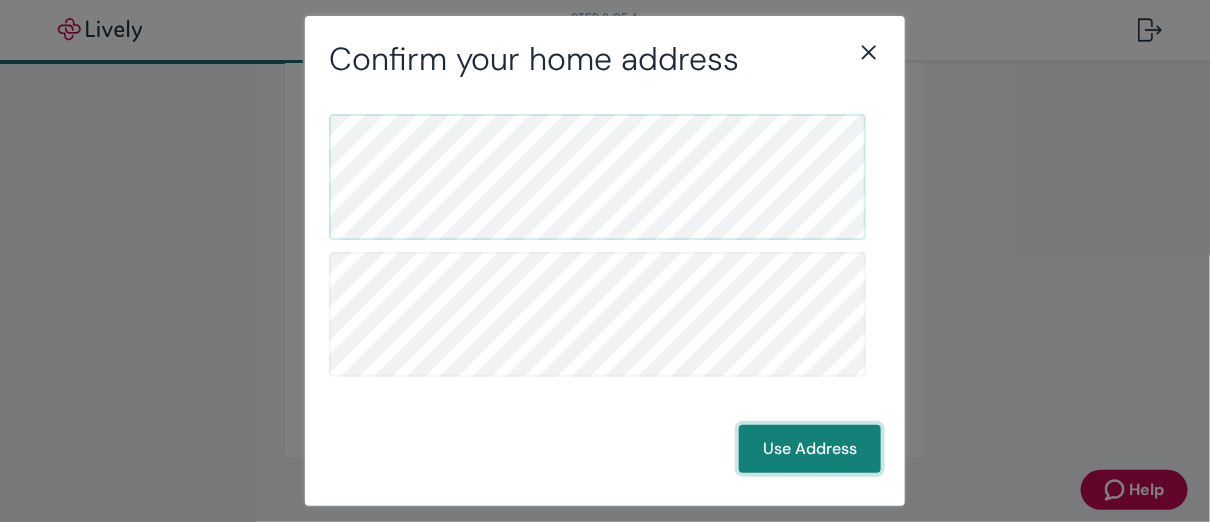 click on "Use Address" at bounding box center [810, 449] 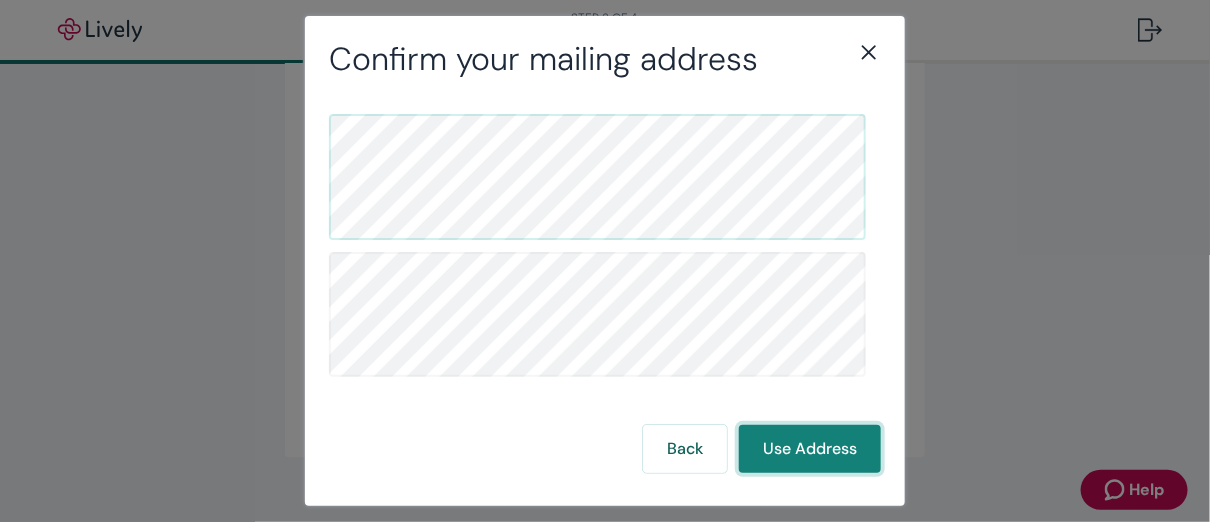 click on "Use Address" at bounding box center [810, 449] 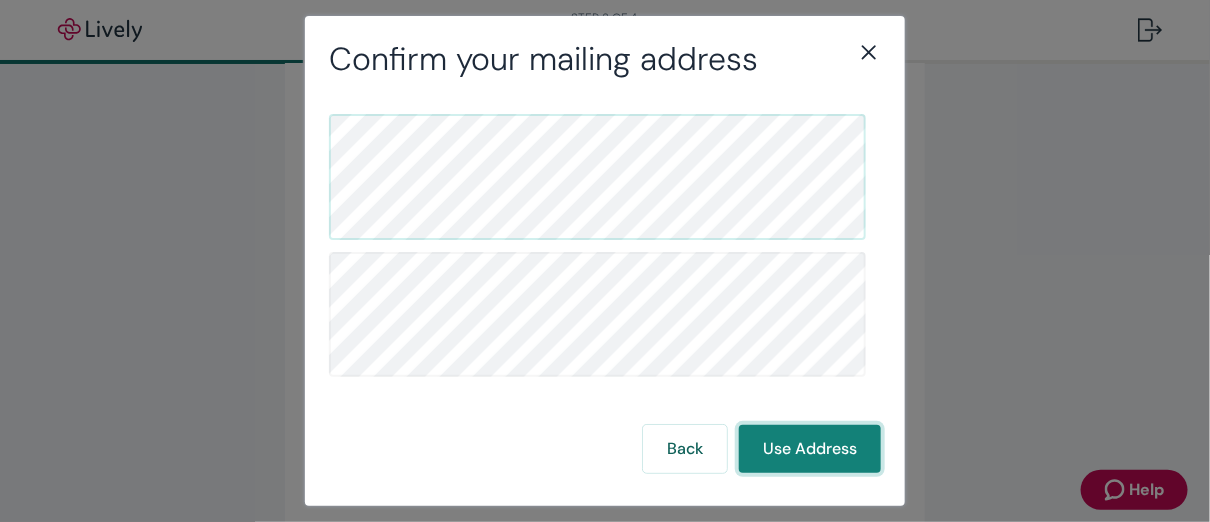 click on "Use Address" at bounding box center (810, 449) 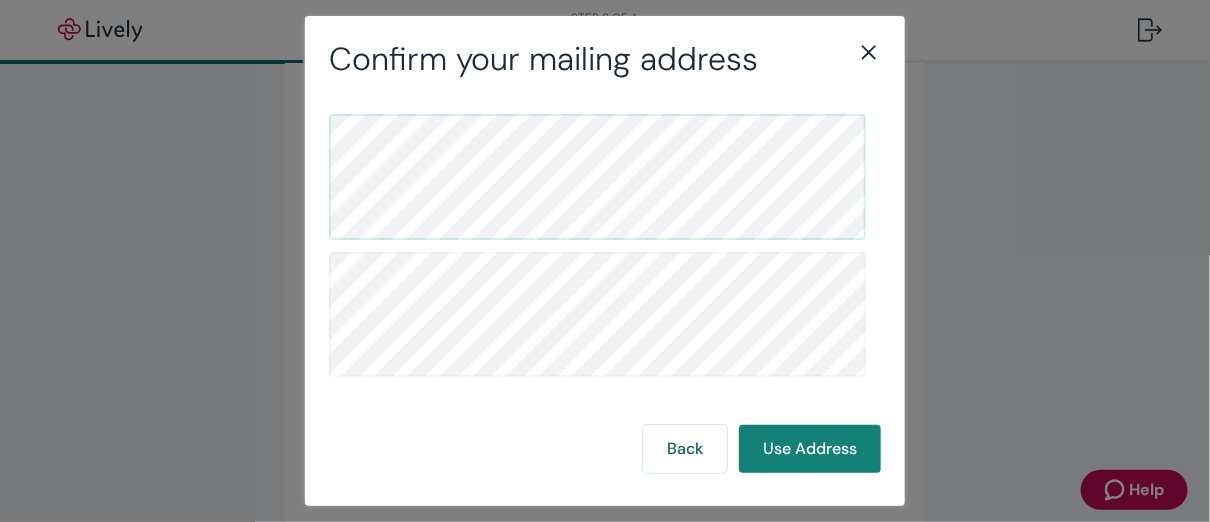 scroll, scrollTop: 23, scrollLeft: 0, axis: vertical 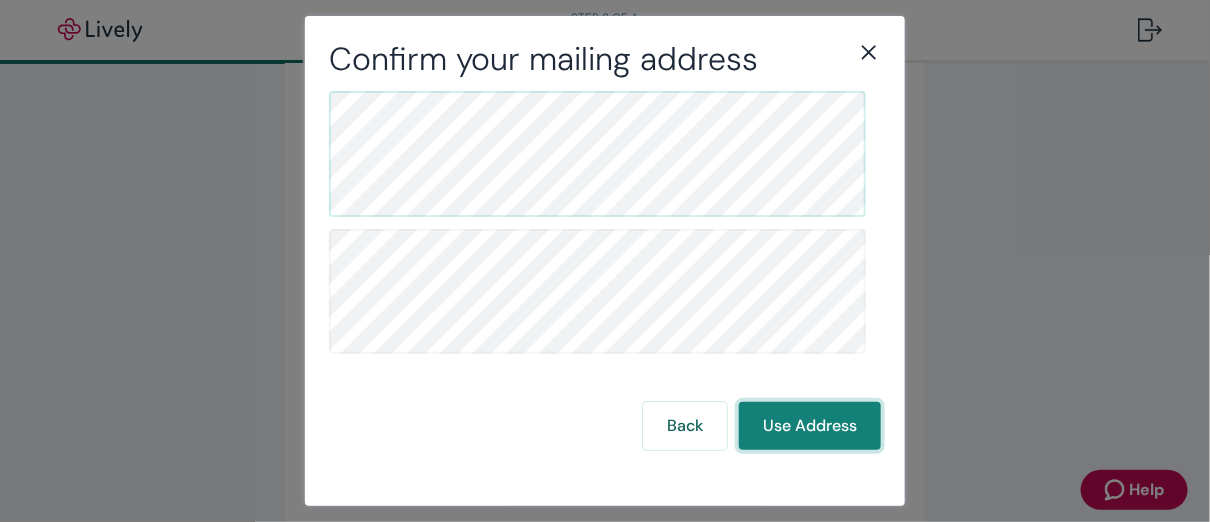 click on "Use Address" at bounding box center [810, 426] 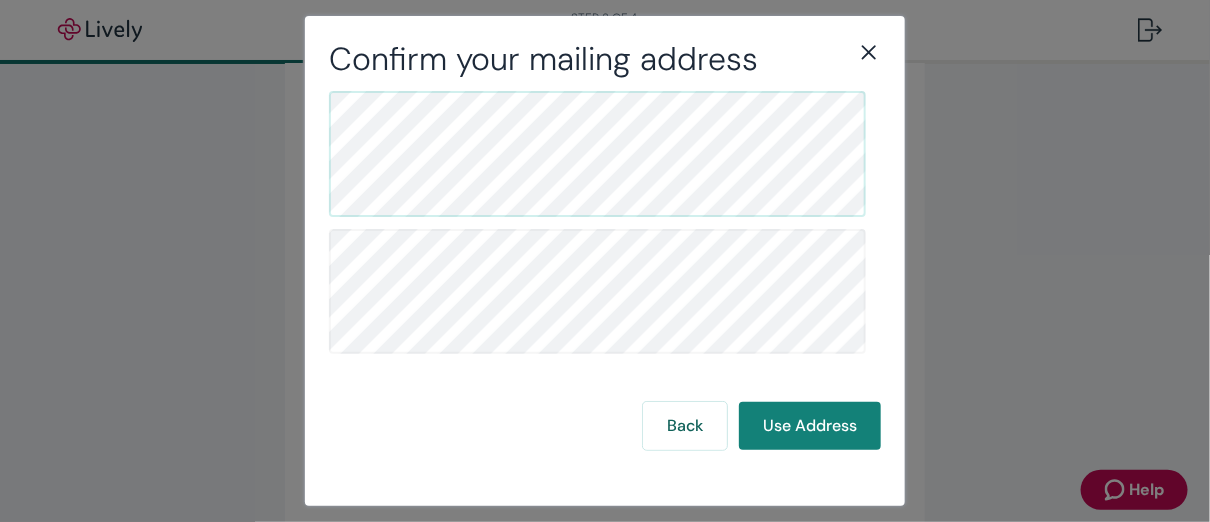 click 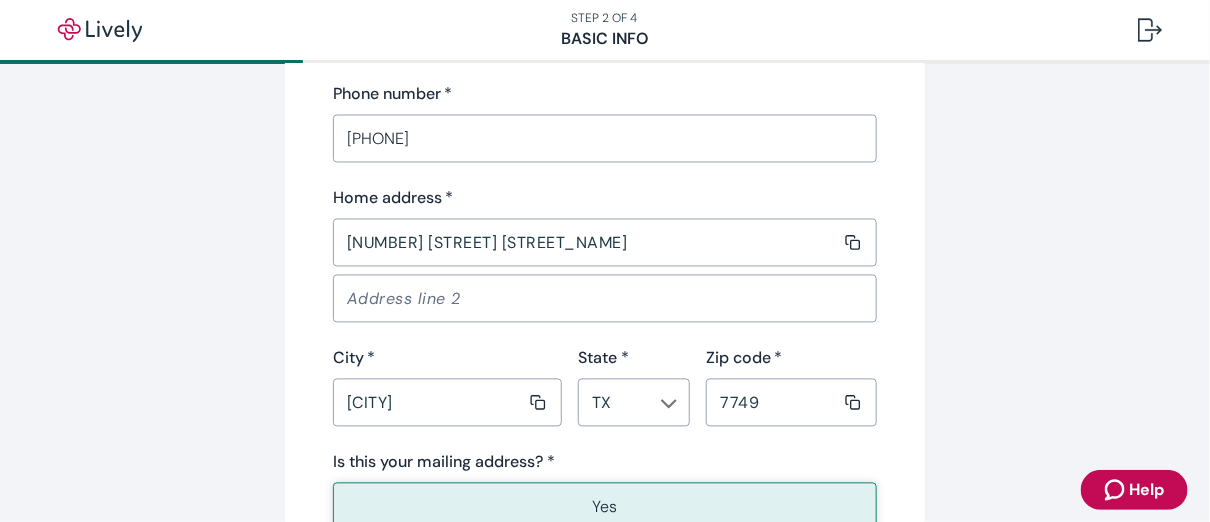 scroll, scrollTop: 1200, scrollLeft: 0, axis: vertical 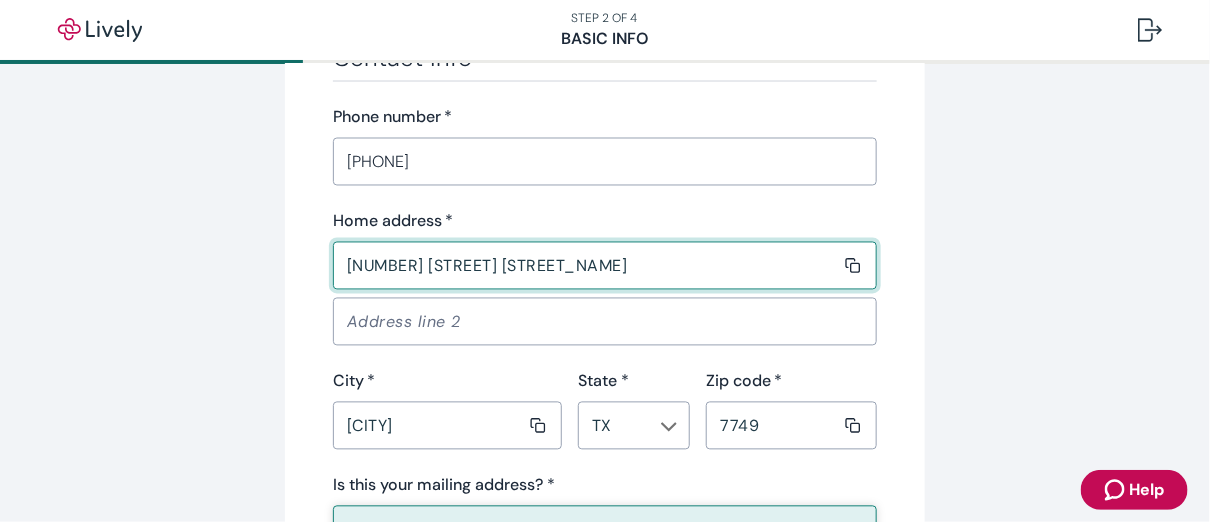 click on "1818 Manderly Drive" at bounding box center (588, 266) 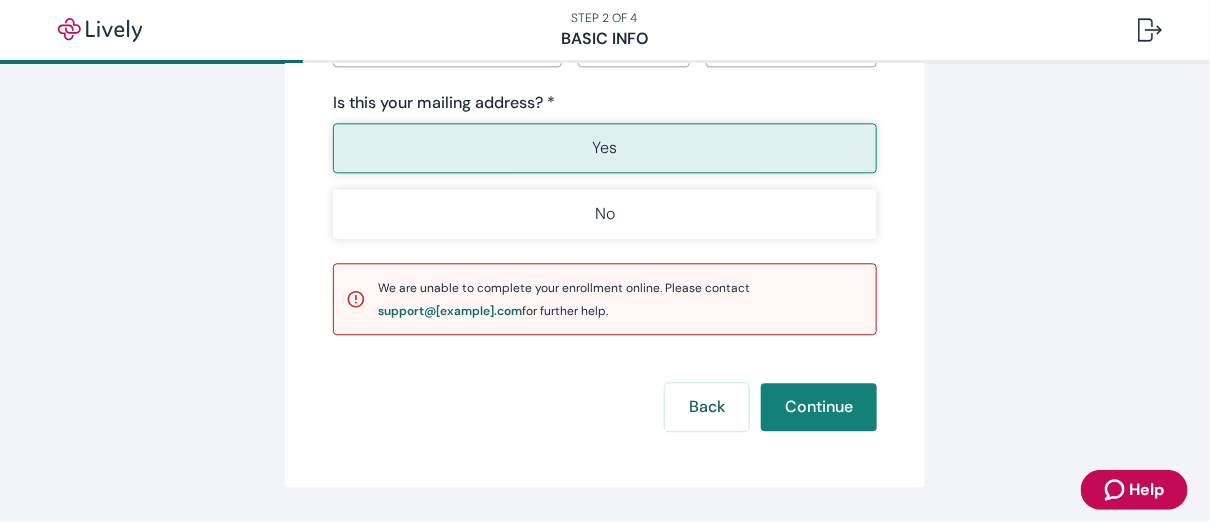 scroll, scrollTop: 1586, scrollLeft: 0, axis: vertical 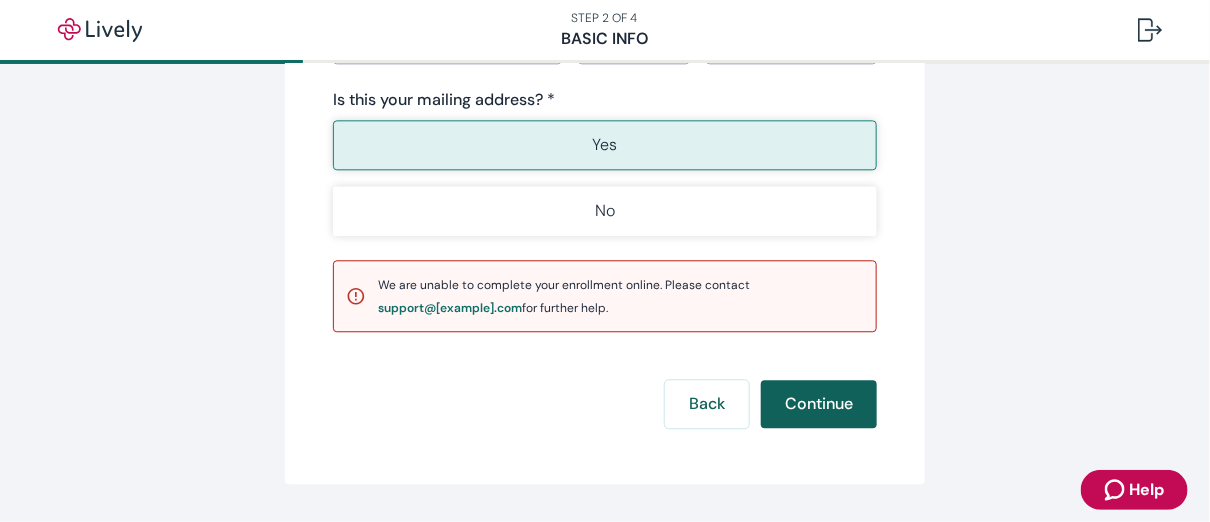 type on "[NUMBER] [STREET]" 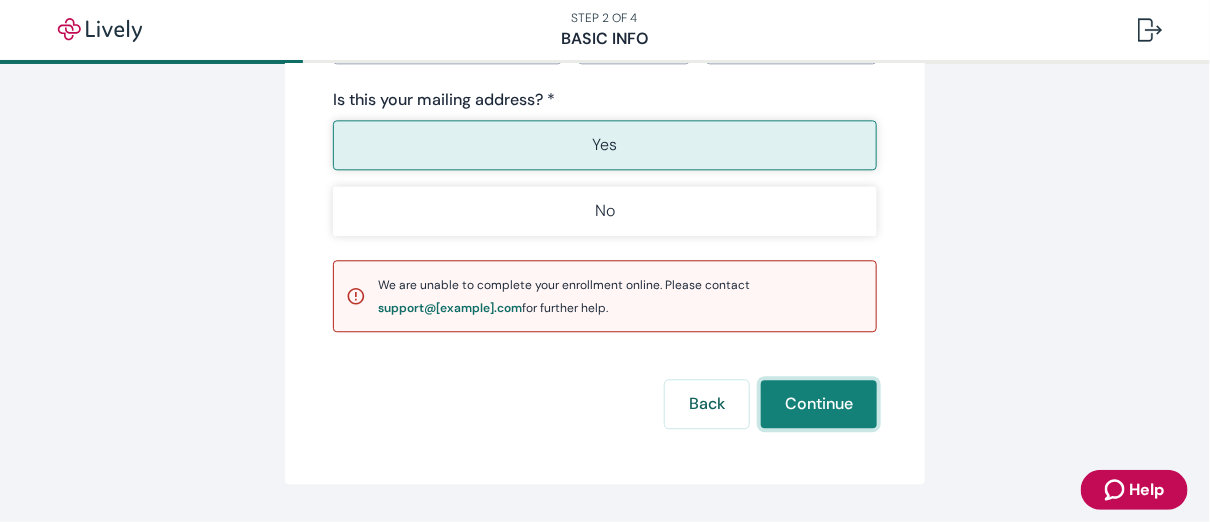 click on "Continue" at bounding box center (819, 404) 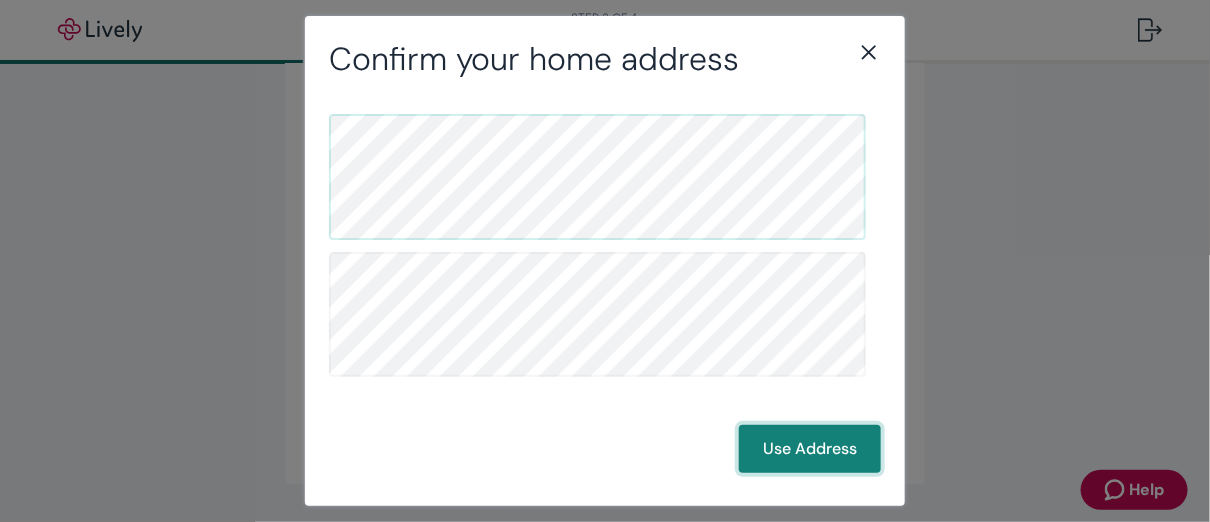 click on "Use Address" at bounding box center (810, 449) 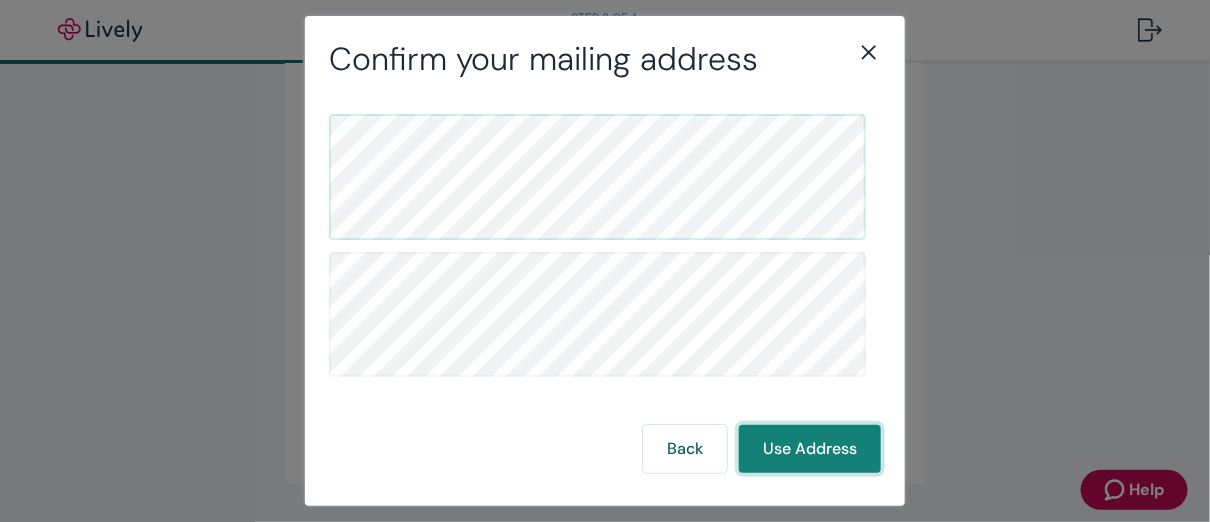click on "Use Address" at bounding box center (810, 449) 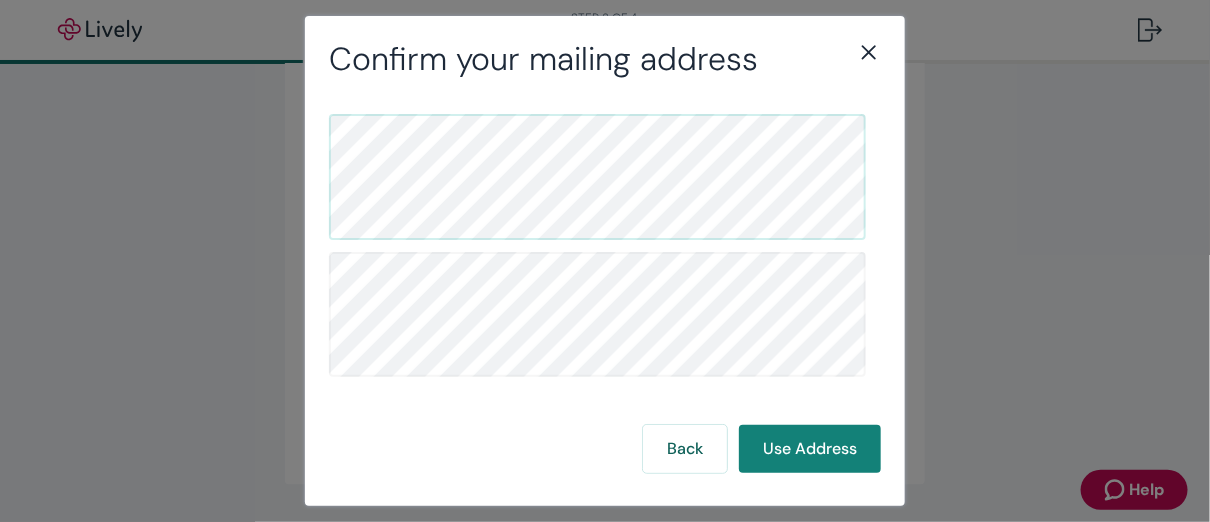 scroll, scrollTop: 23, scrollLeft: 0, axis: vertical 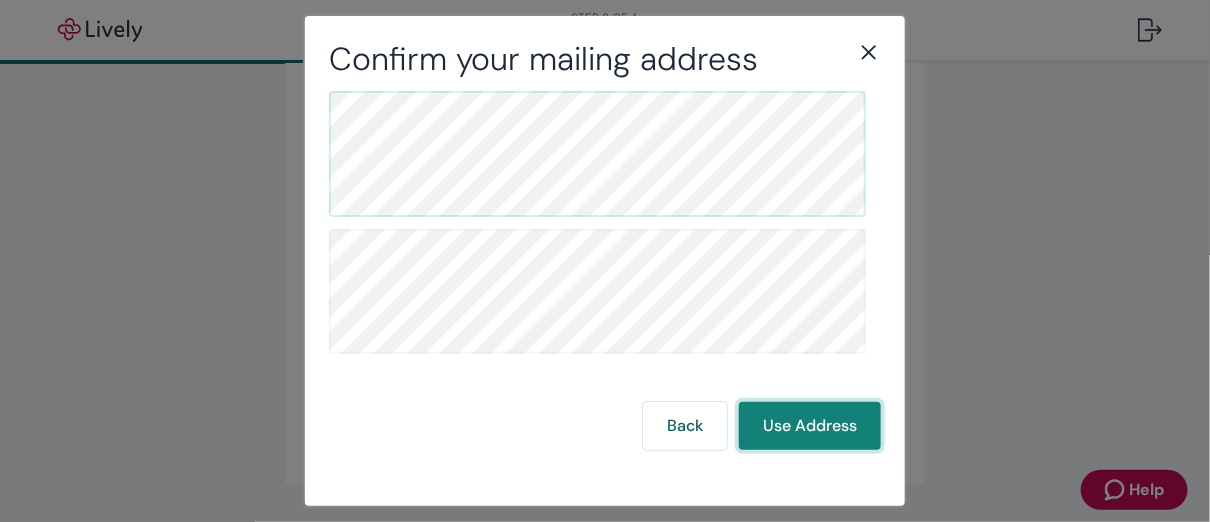 click on "Use Address" at bounding box center [810, 426] 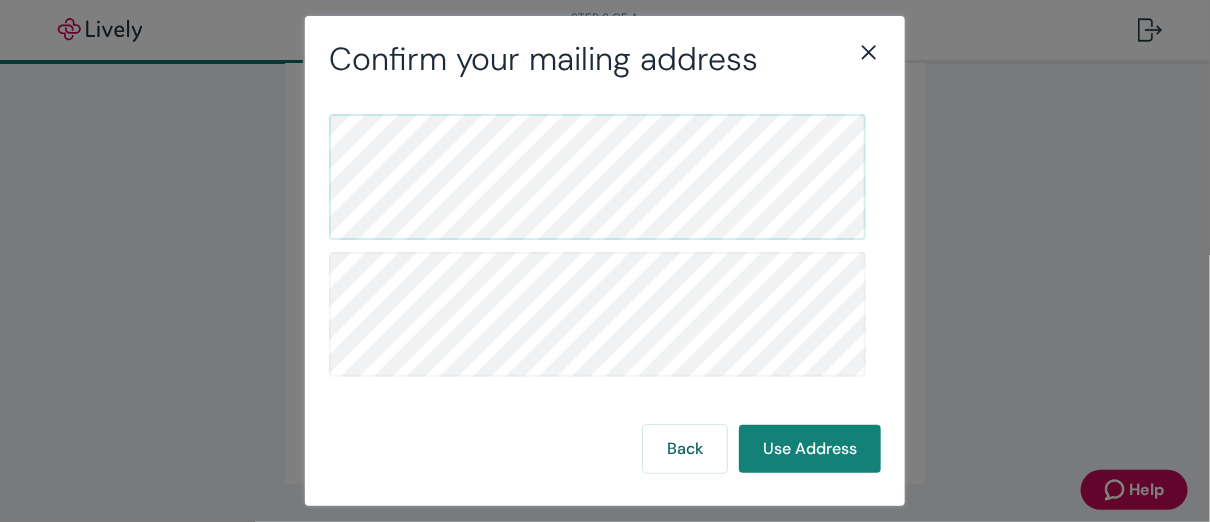 scroll, scrollTop: 23, scrollLeft: 0, axis: vertical 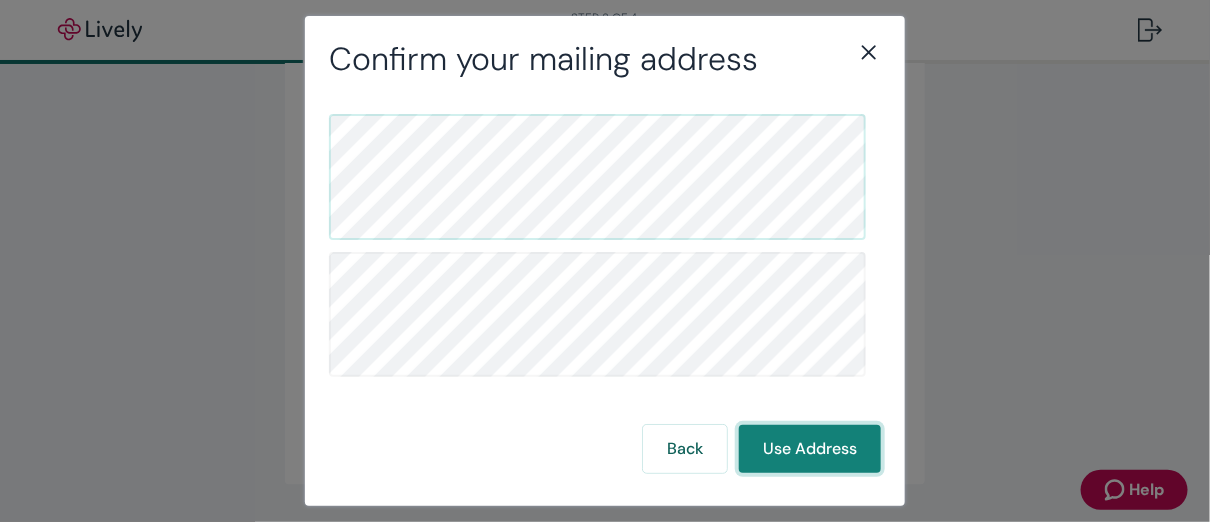click on "Use Address" at bounding box center (810, 449) 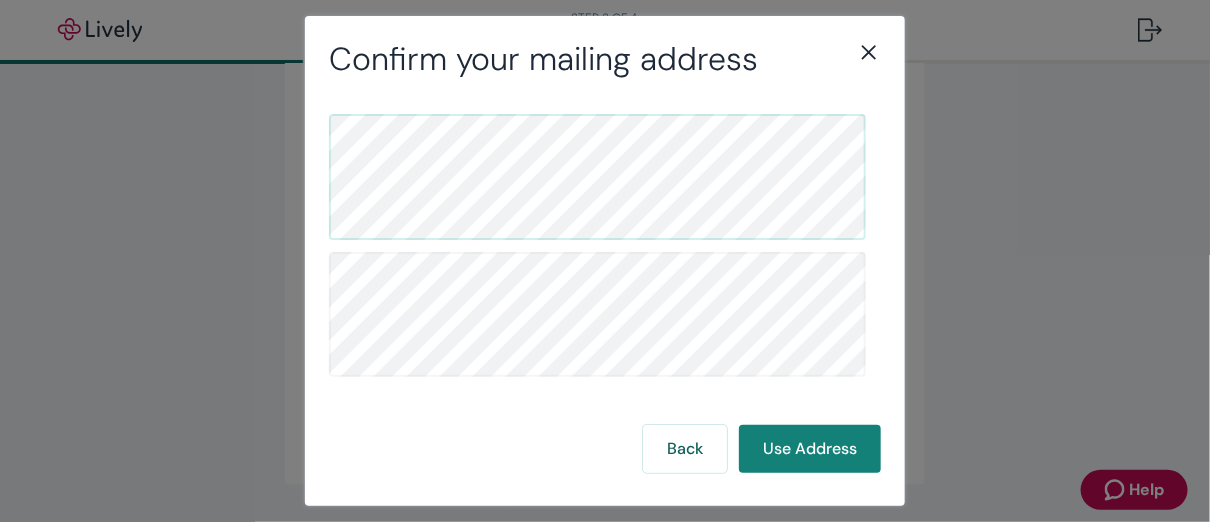 click on "Back Use Address" at bounding box center [605, 293] 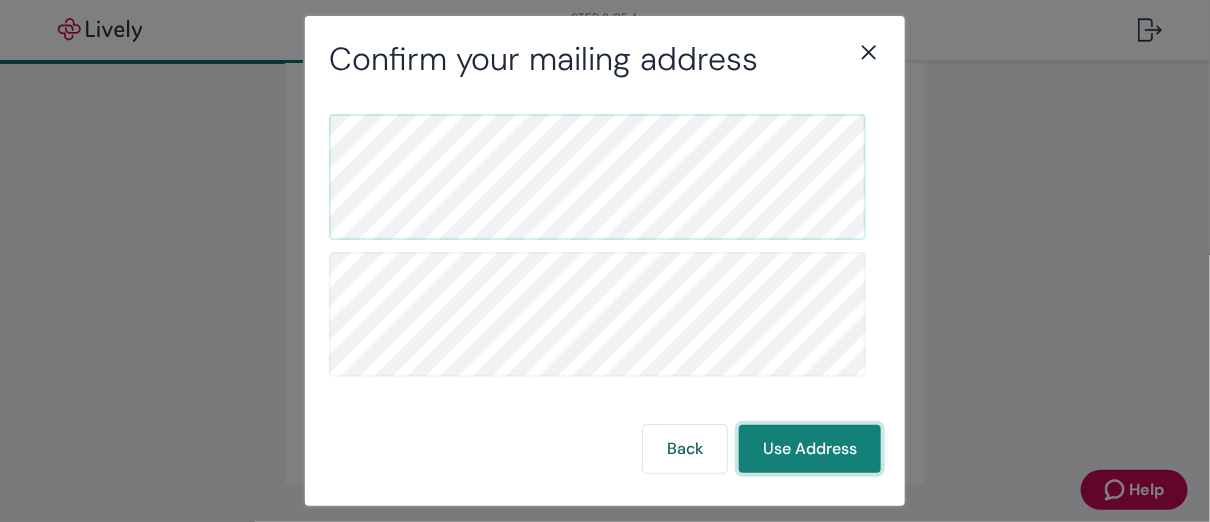 click on "Use Address" at bounding box center [810, 449] 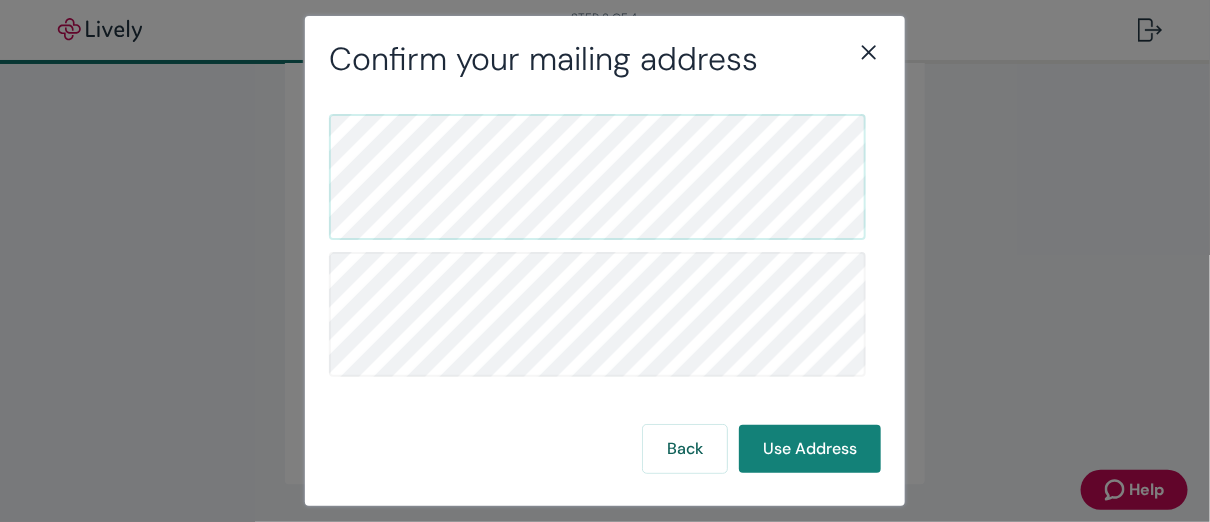 scroll, scrollTop: 23, scrollLeft: 0, axis: vertical 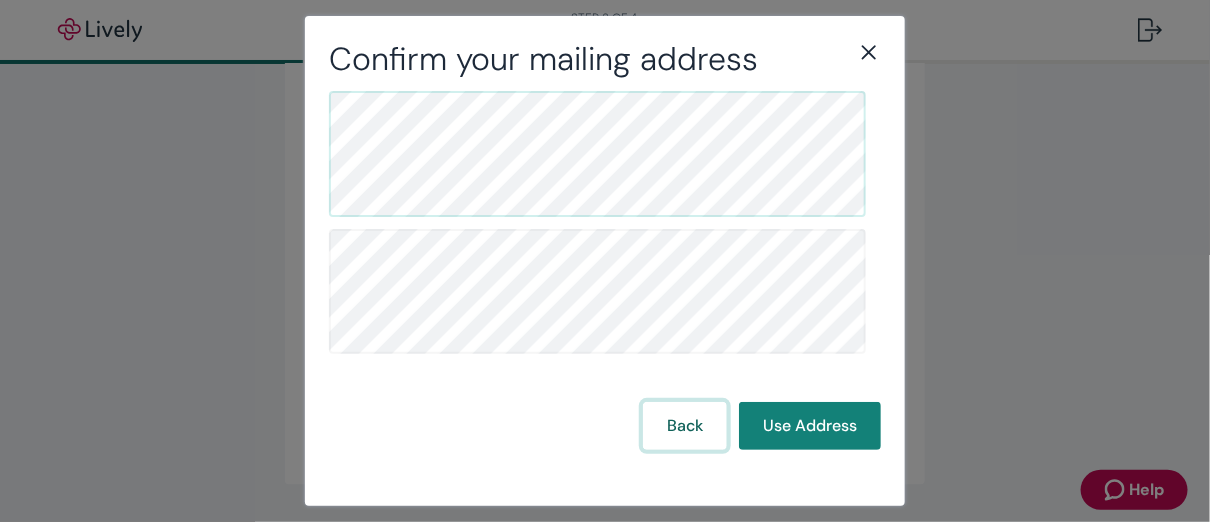 click on "Back" at bounding box center (685, 426) 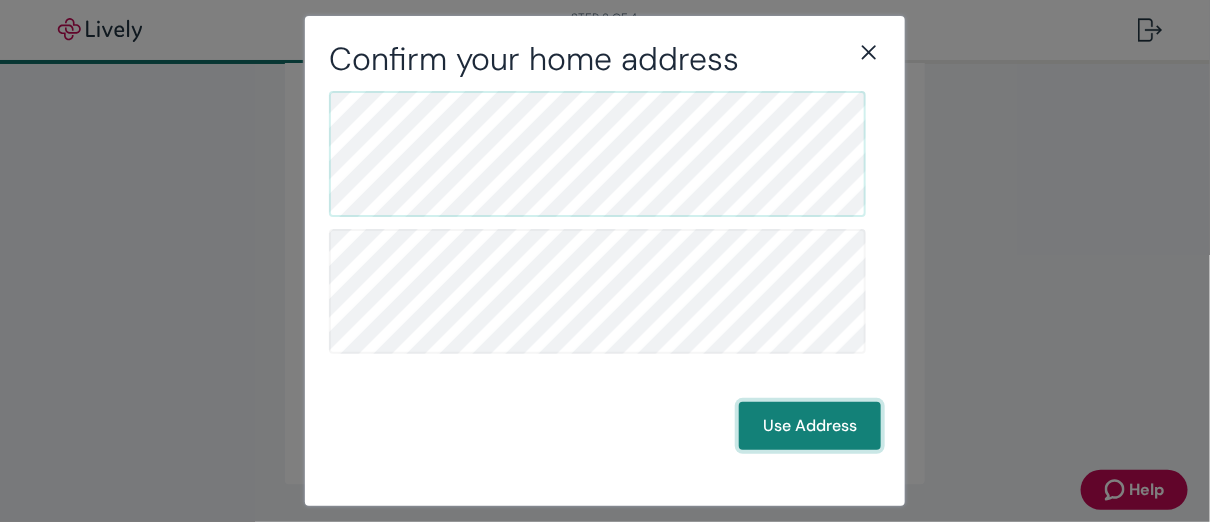 click on "Use Address" at bounding box center (810, 426) 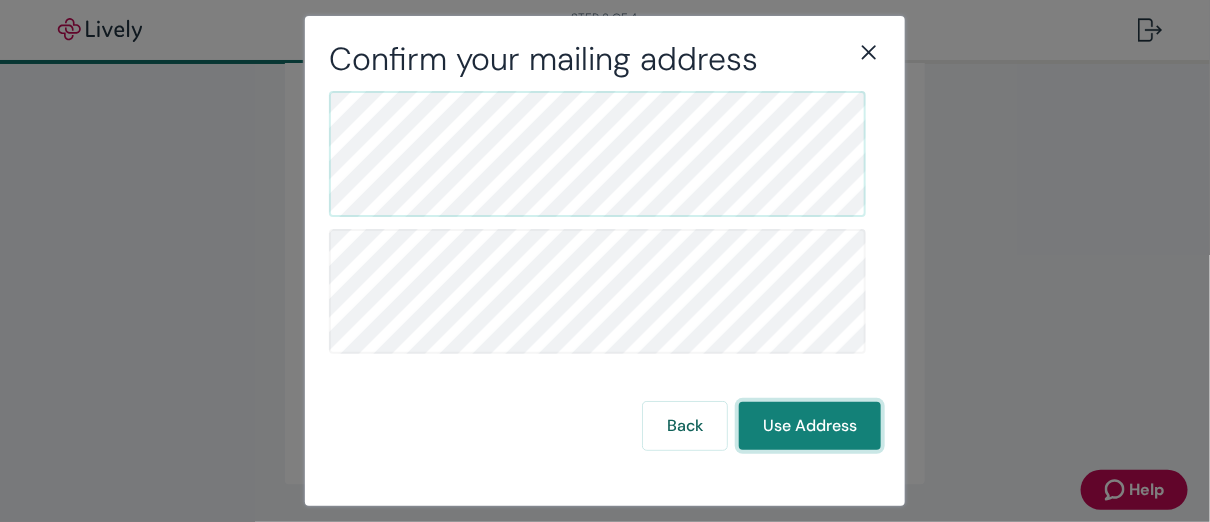 click on "Use Address" at bounding box center (810, 426) 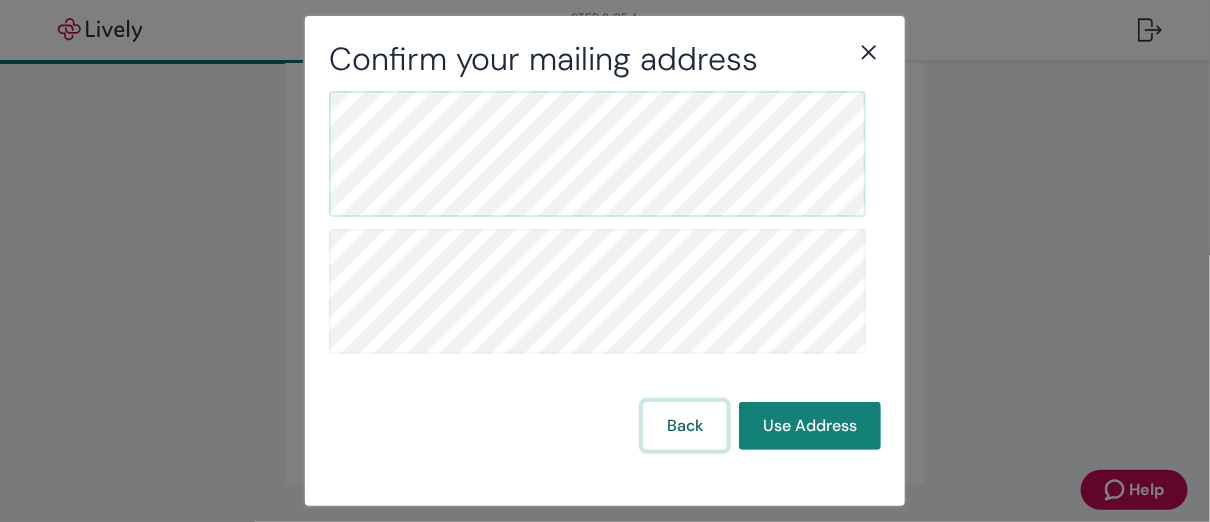click on "Back" at bounding box center (685, 426) 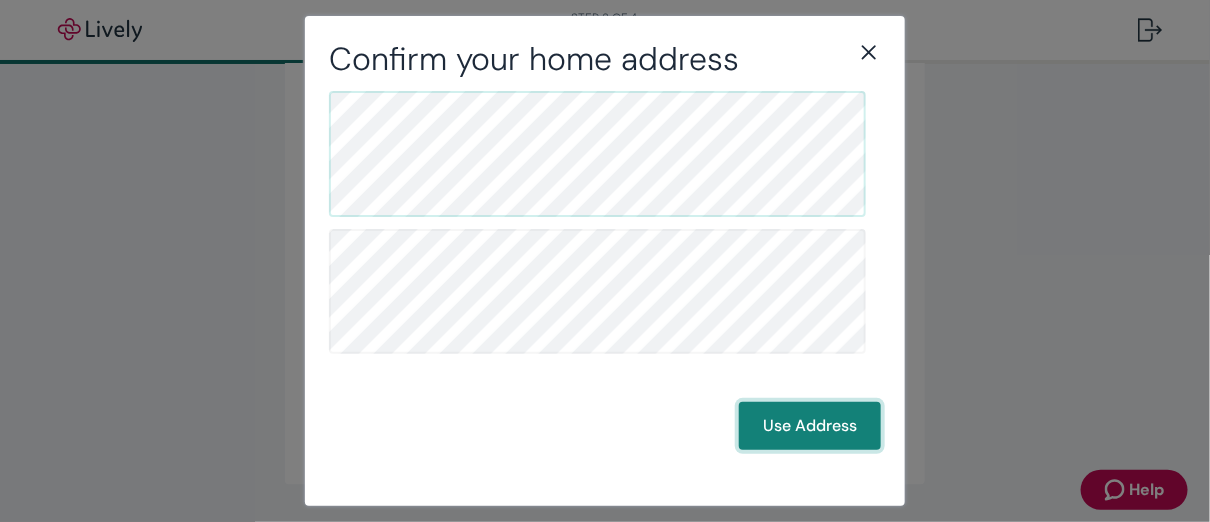 click on "Use Address" at bounding box center (810, 426) 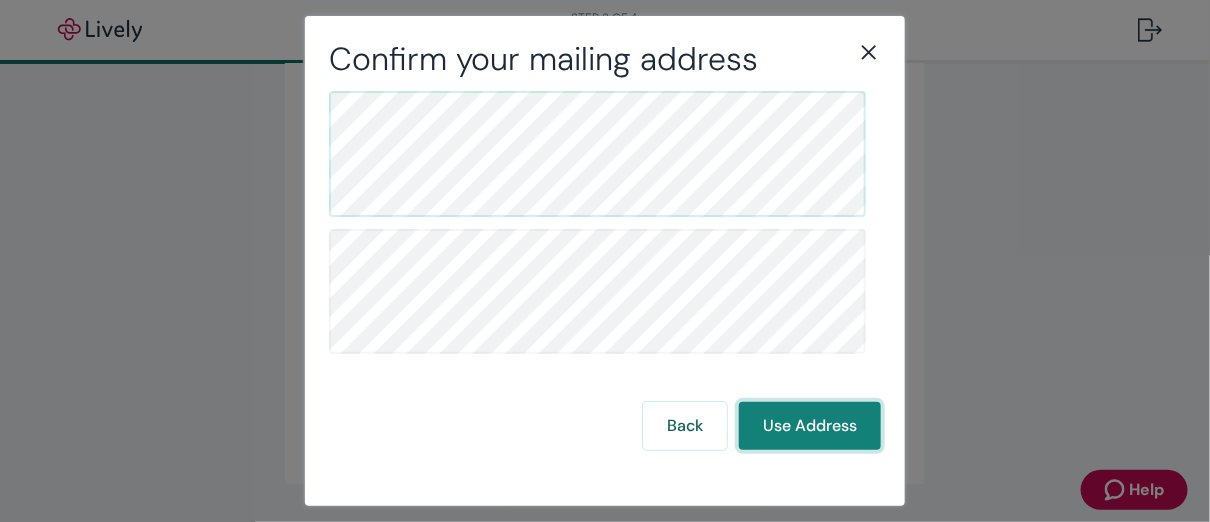click on "Use Address" at bounding box center (810, 426) 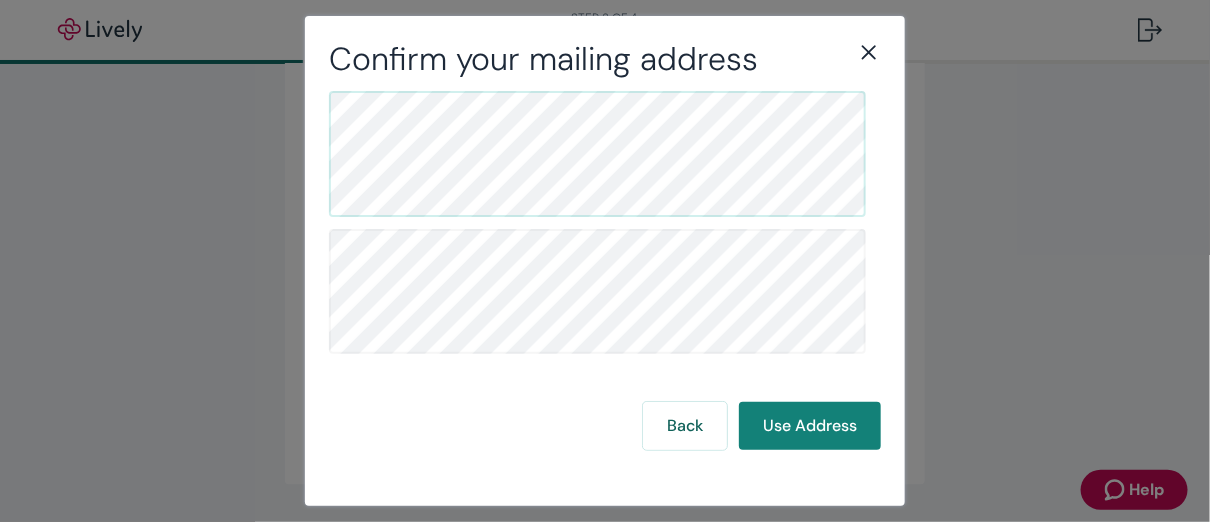 click 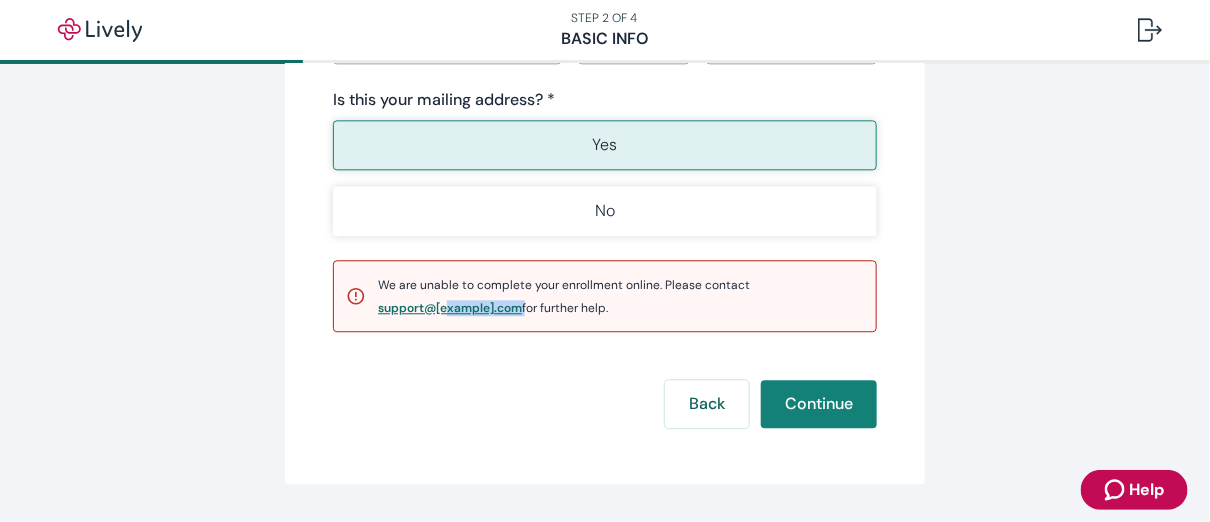 drag, startPoint x: 506, startPoint y: 306, endPoint x: 436, endPoint y: 304, distance: 70.028564 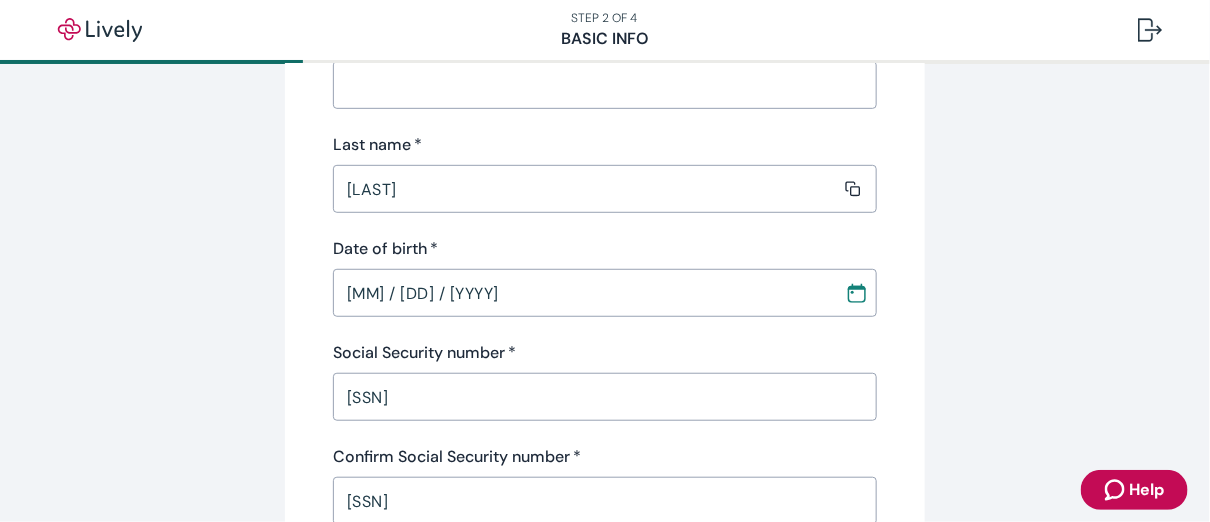 scroll, scrollTop: 551, scrollLeft: 0, axis: vertical 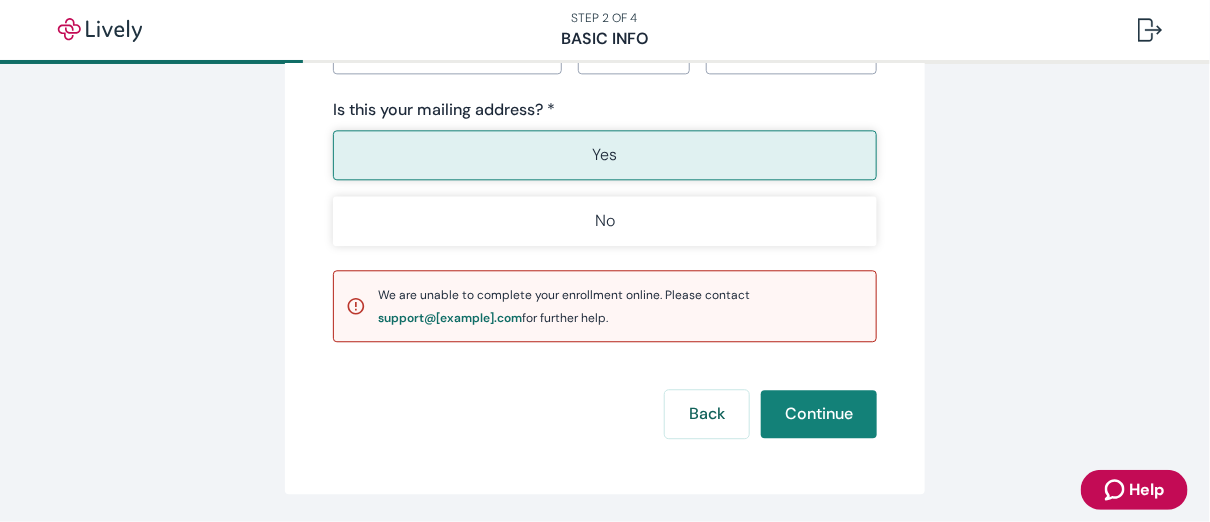 click on "Tell us about yourself Personal info First name   * Andre ​ Middle name (optional) ​ Last name   * Wiggan ​ Date of birth   * 05 / 27 / 1980 ​ Social Security number   * •••-••-9781 ​ Confirm Social Security number   * •••-••-9781 ​ Occupation   * Make Ready ​ Current employer (optional) ​ Salary (optional) ​ Contact info Phone number   * (917) 755-0618 ​ Home address   * 1818 Manderley Drive ​ ​ City   * Katy ​ State * TX ​ Zip code   * 77493 ​ Is this your mailing address? * Yes No We are unable to complete your enrollment online. Please contact   support@livelyme.com for further help. Back Continue" at bounding box center (605, -487) 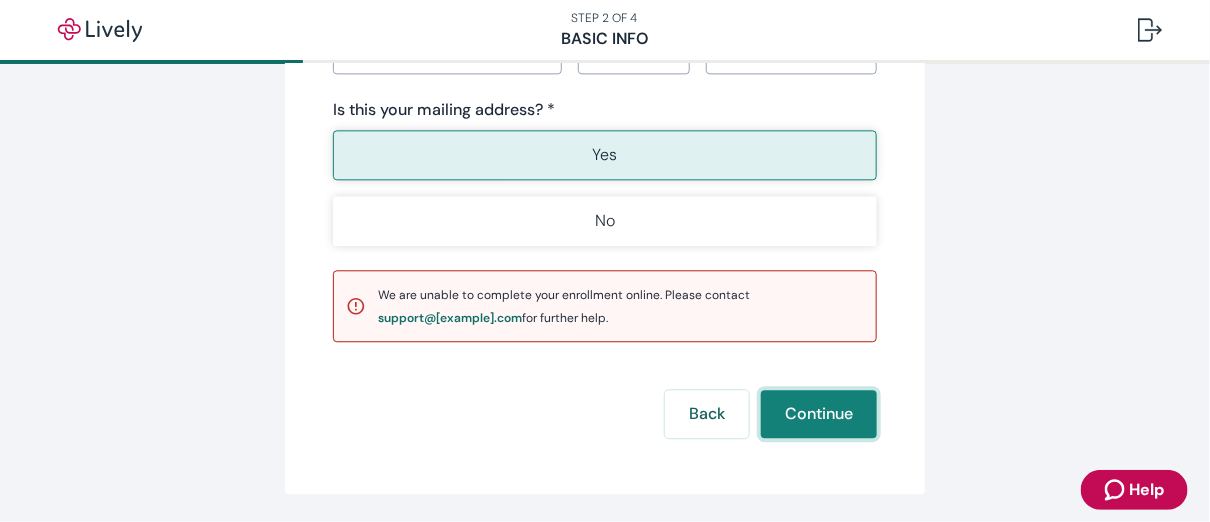 click on "Continue" at bounding box center (819, 414) 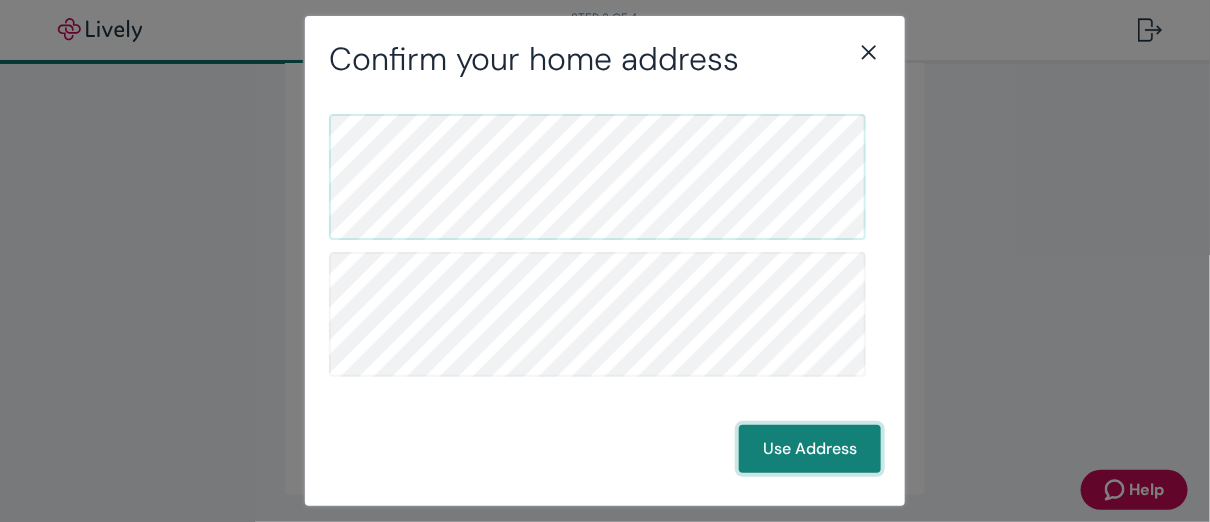 click on "Use Address" at bounding box center [810, 449] 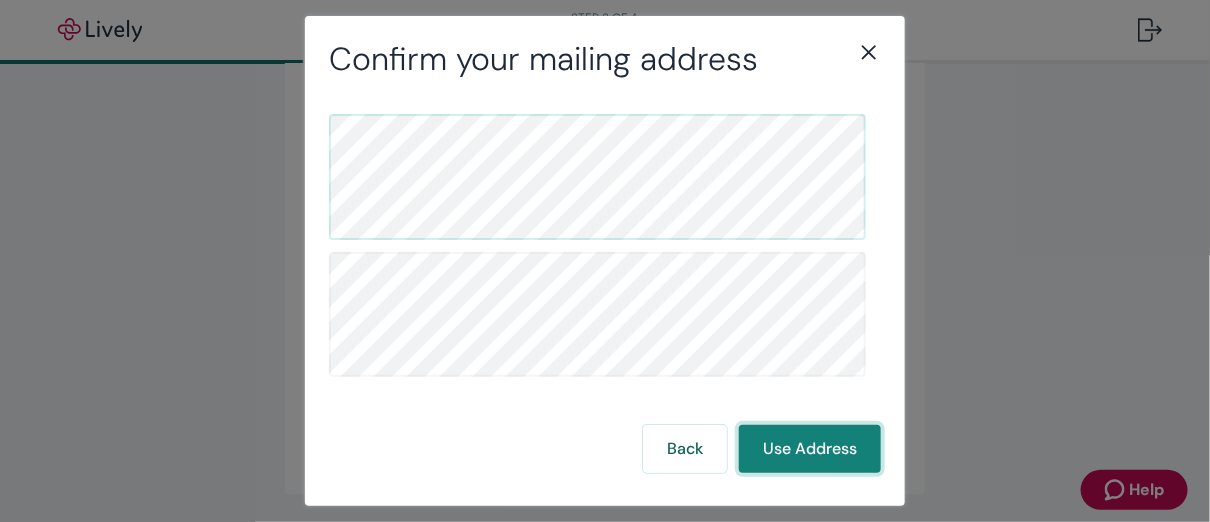click on "Use Address" at bounding box center [810, 449] 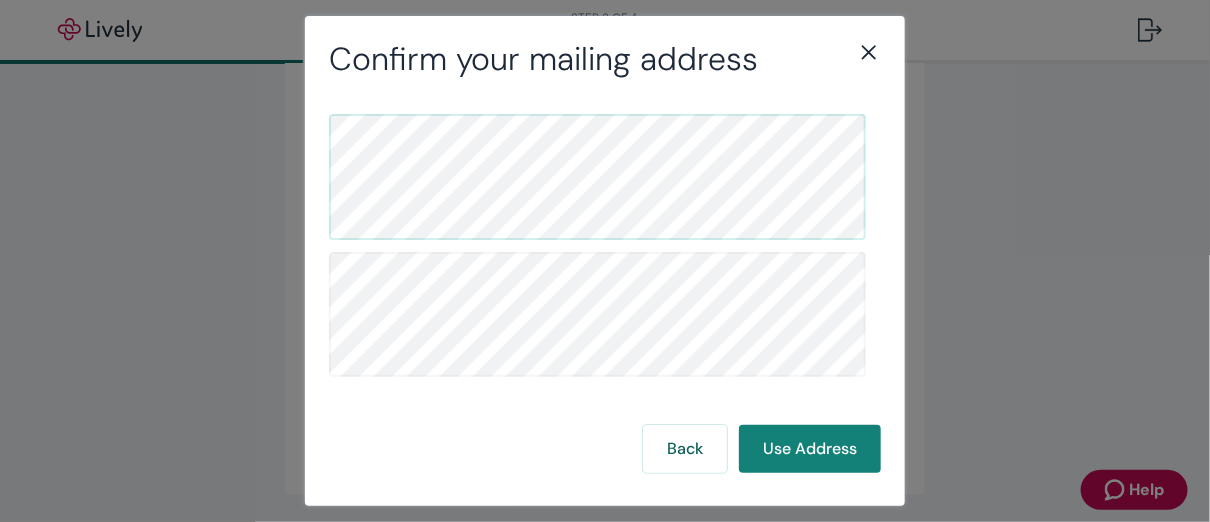 scroll, scrollTop: 23, scrollLeft: 0, axis: vertical 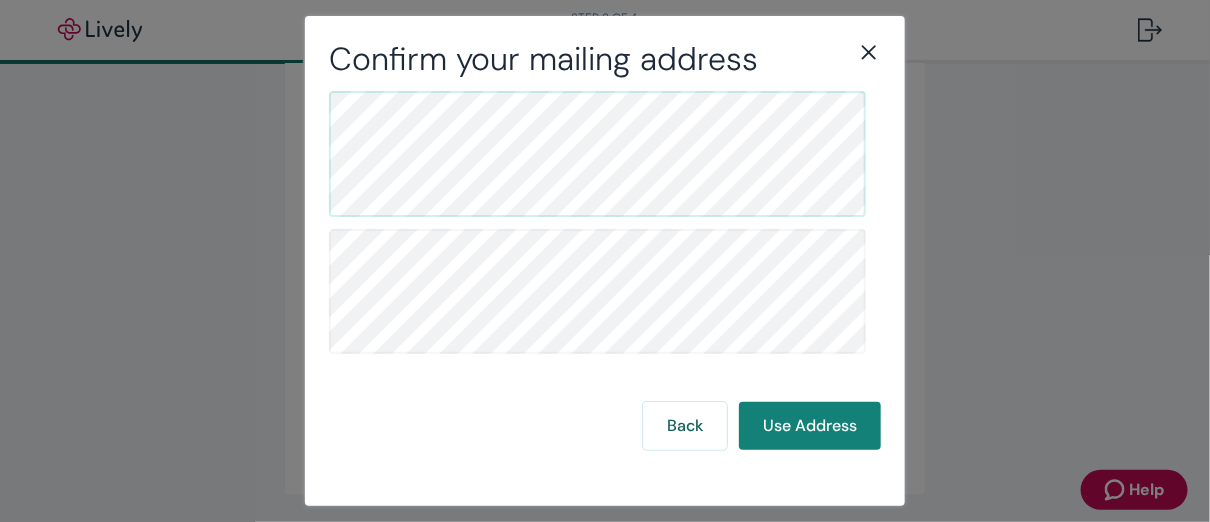 click 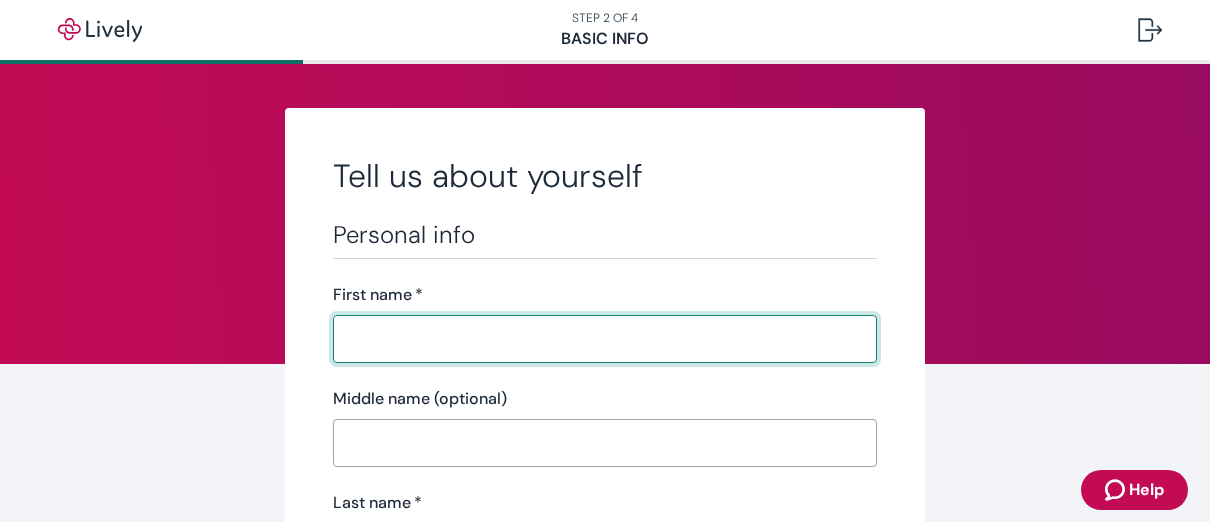 scroll, scrollTop: 0, scrollLeft: 0, axis: both 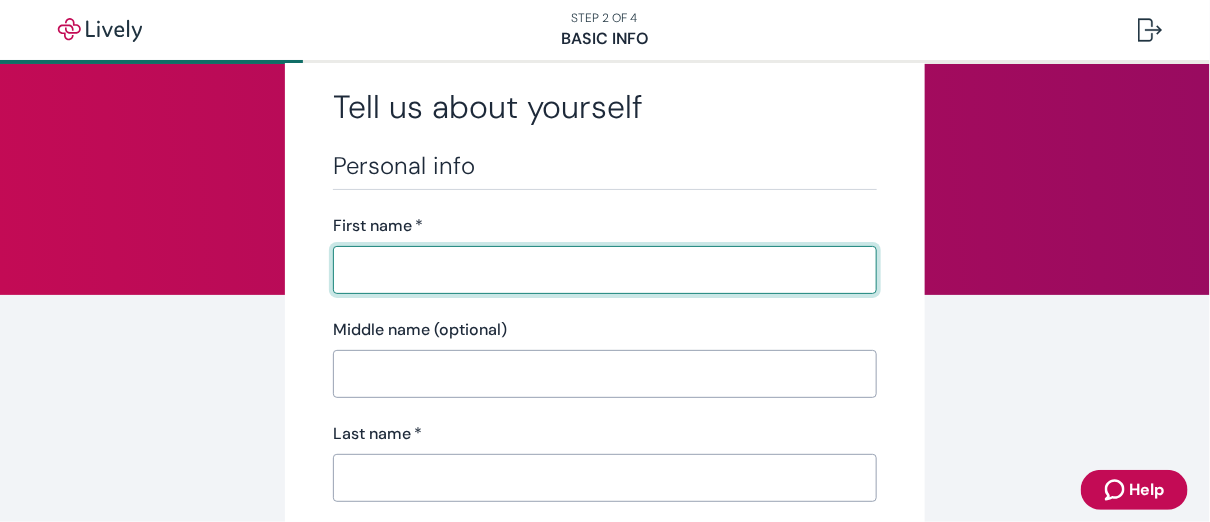 click on "First name   *" at bounding box center (598, 270) 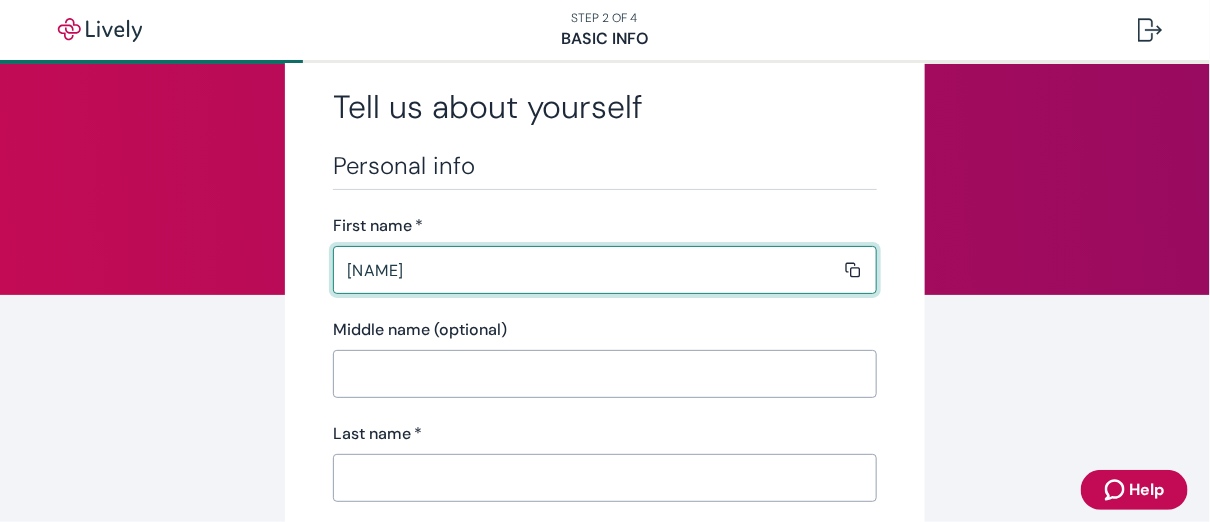 type on "[NAME]" 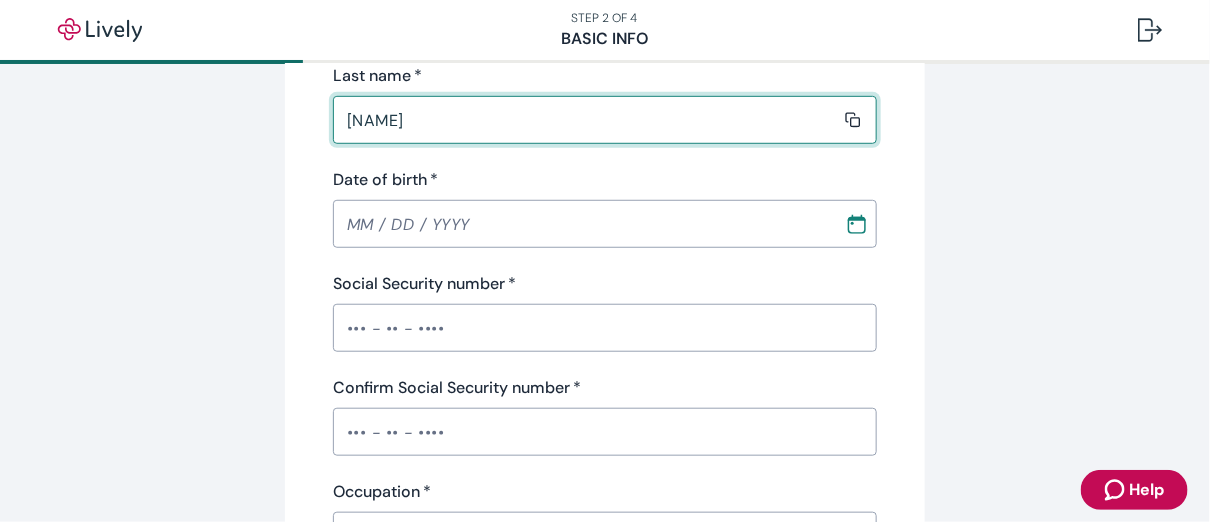 scroll, scrollTop: 418, scrollLeft: 0, axis: vertical 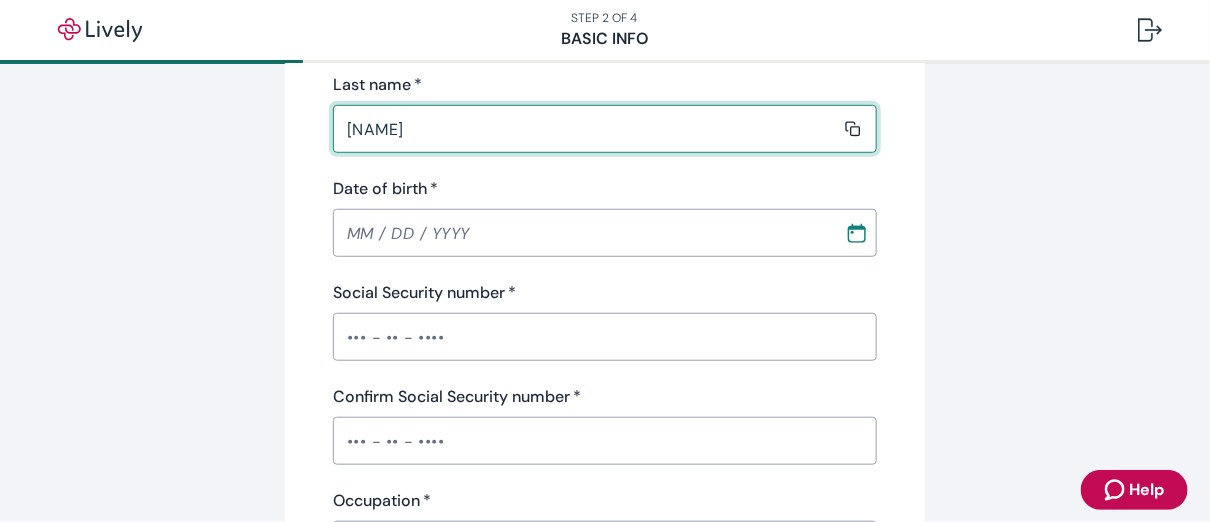 type on "[NAME]" 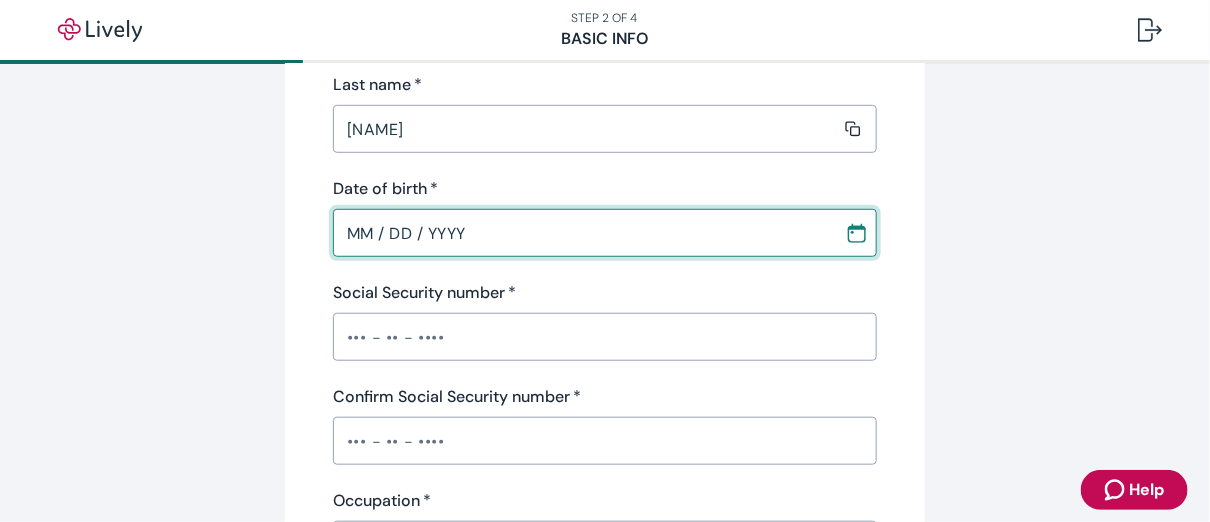click on "MM / DD / YYYY" at bounding box center [582, 233] 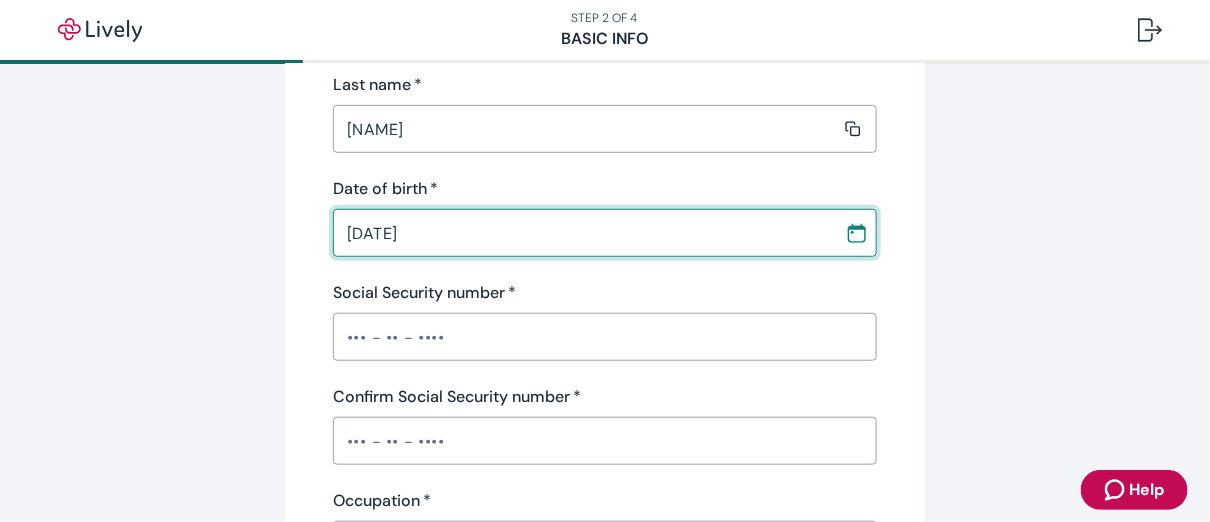 click on "[DATE]" at bounding box center [582, 233] 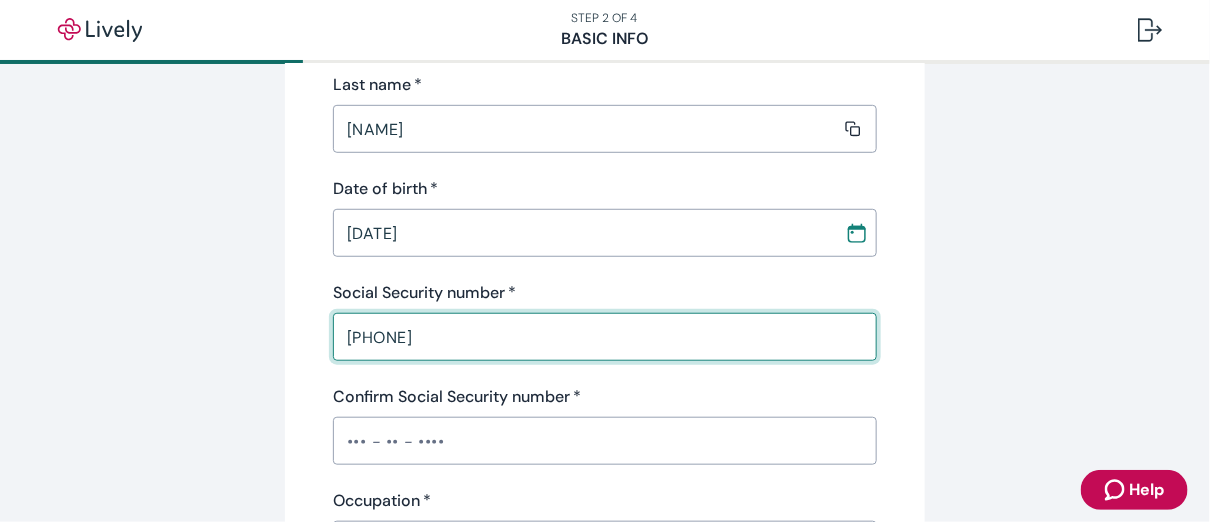 type on "[PHONE]" 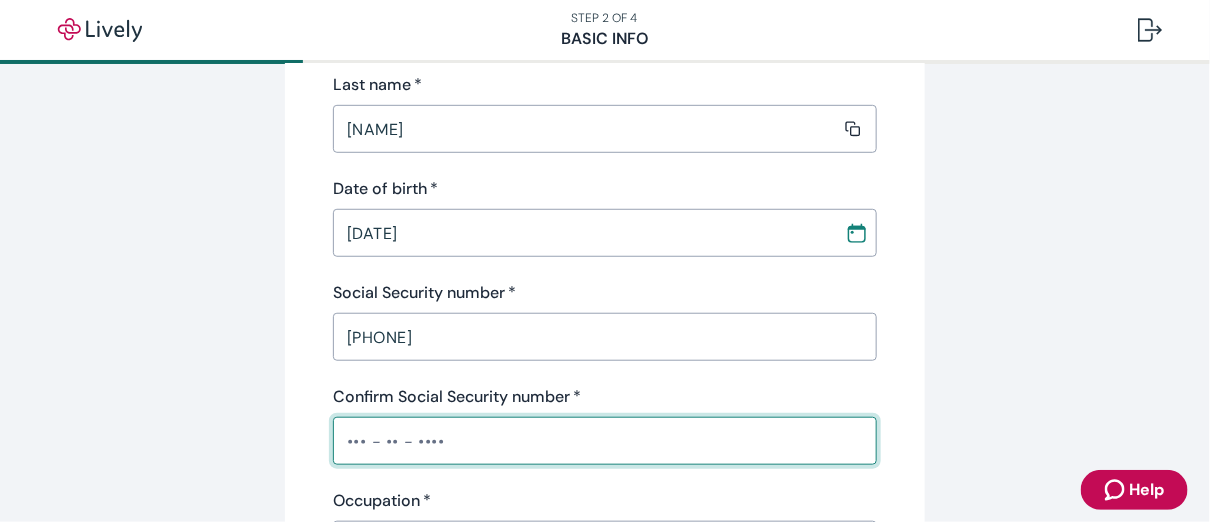 click on "Confirm Social Security number   *" at bounding box center [605, 441] 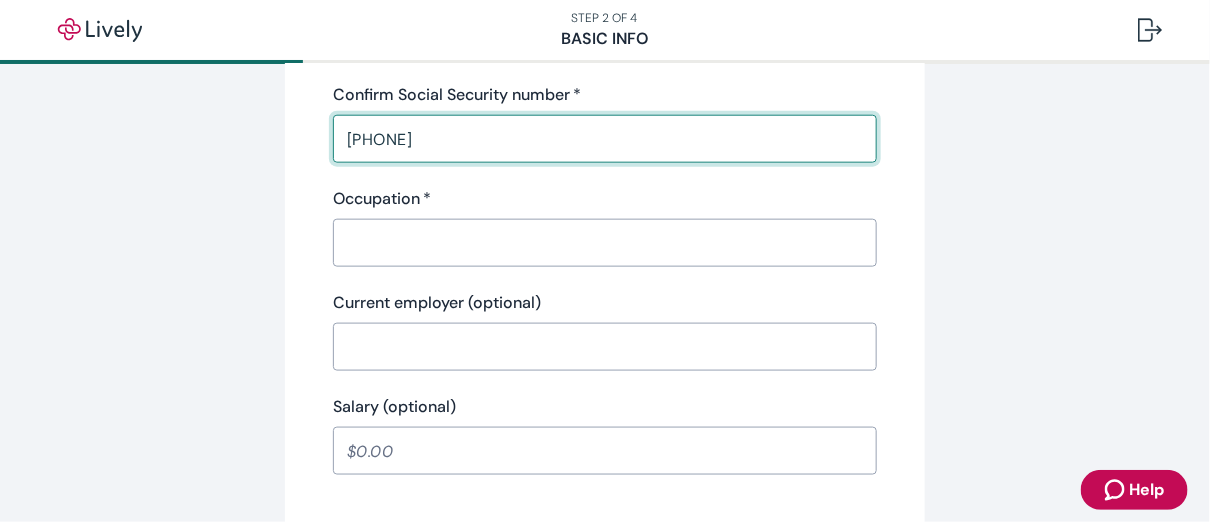 scroll, scrollTop: 726, scrollLeft: 0, axis: vertical 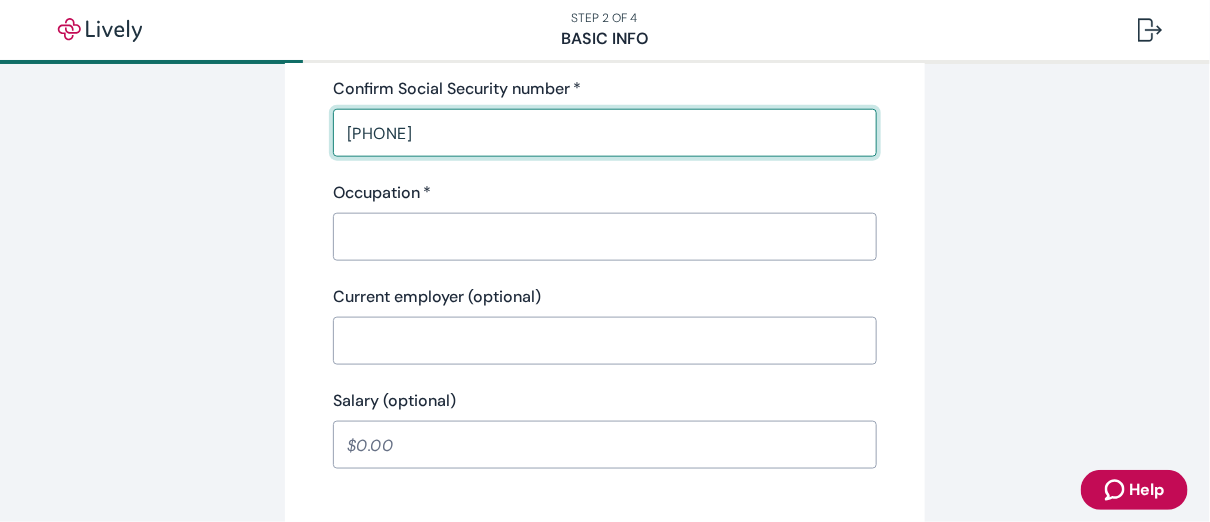 type on "[PHONE]" 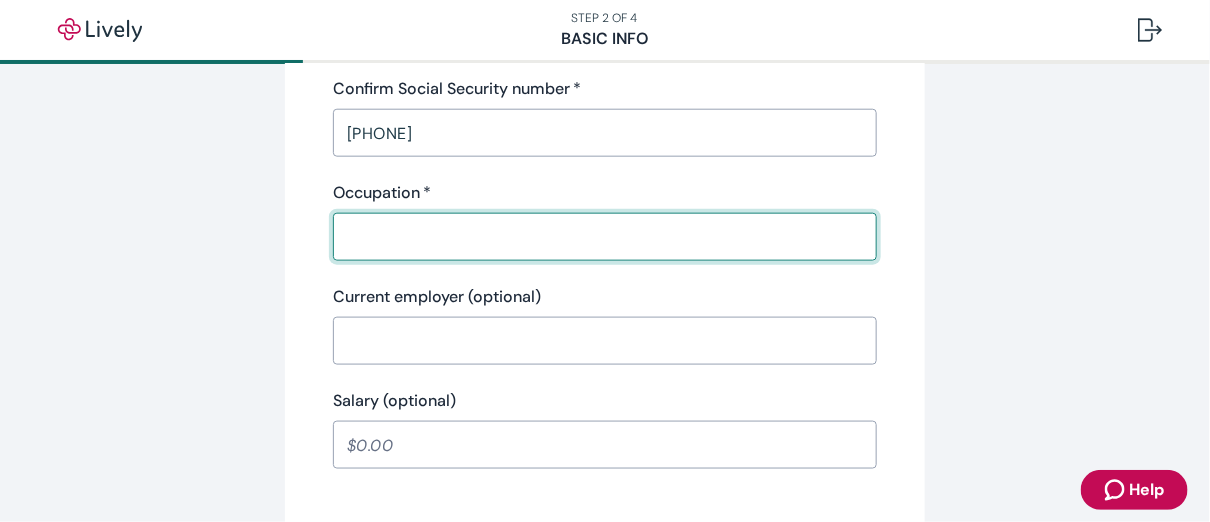 click on "Occupation   *" at bounding box center (598, 237) 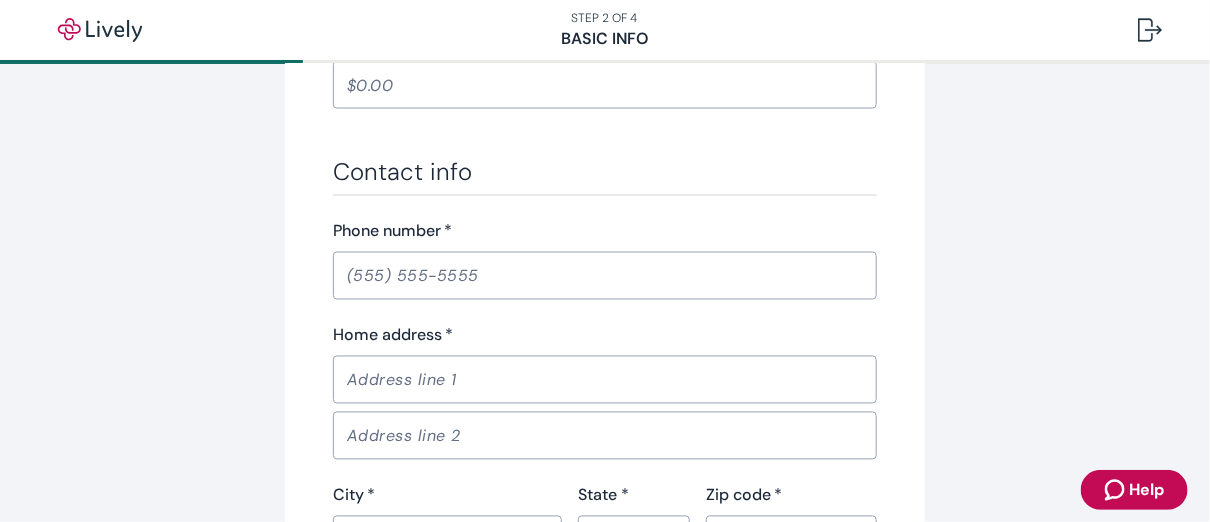scroll, scrollTop: 1097, scrollLeft: 0, axis: vertical 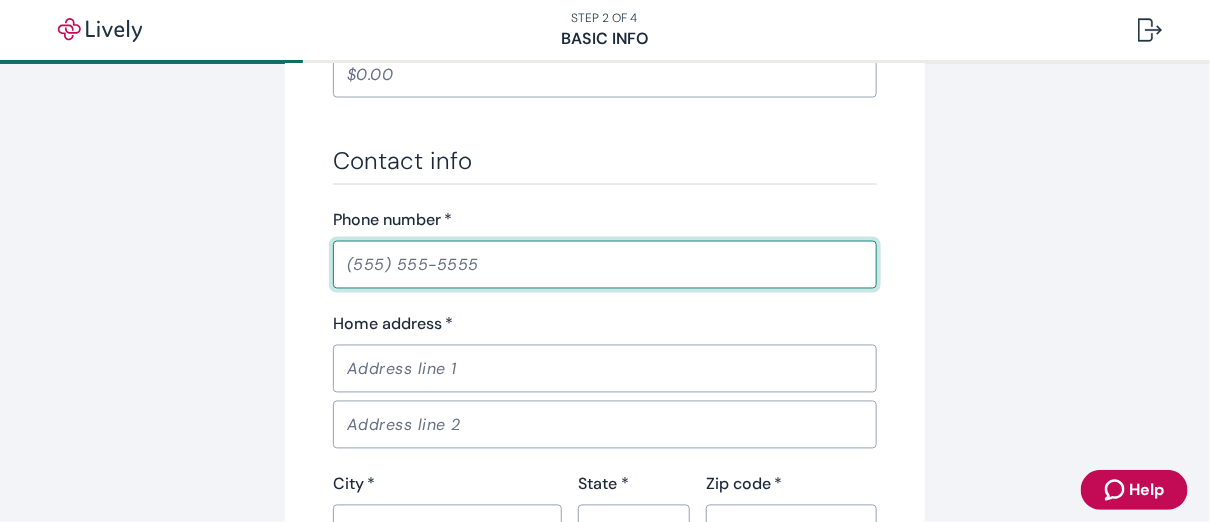 click on "Phone number   *" at bounding box center (605, 265) 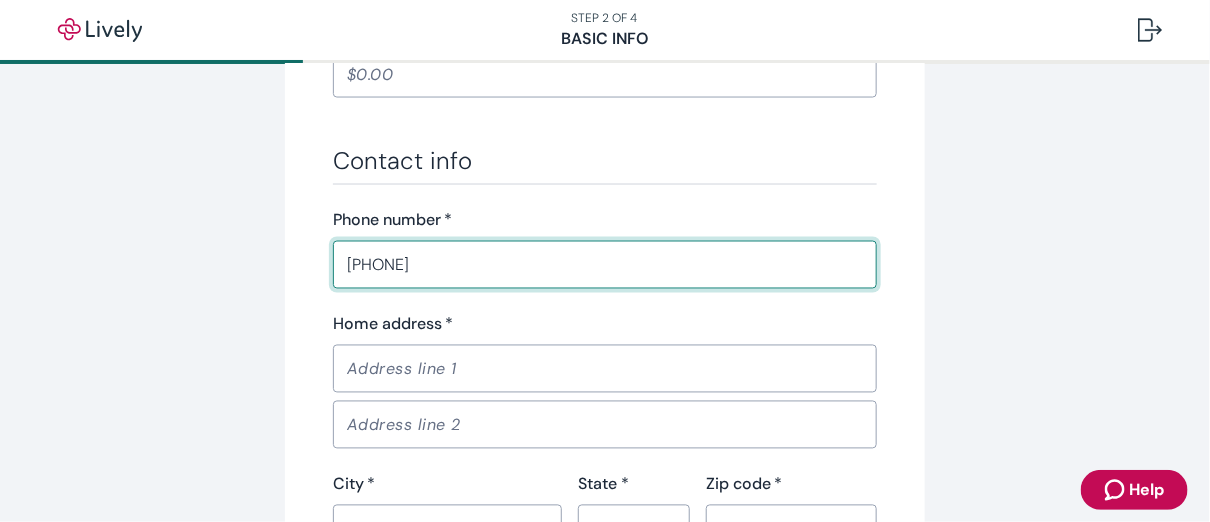 type on "[PHONE]" 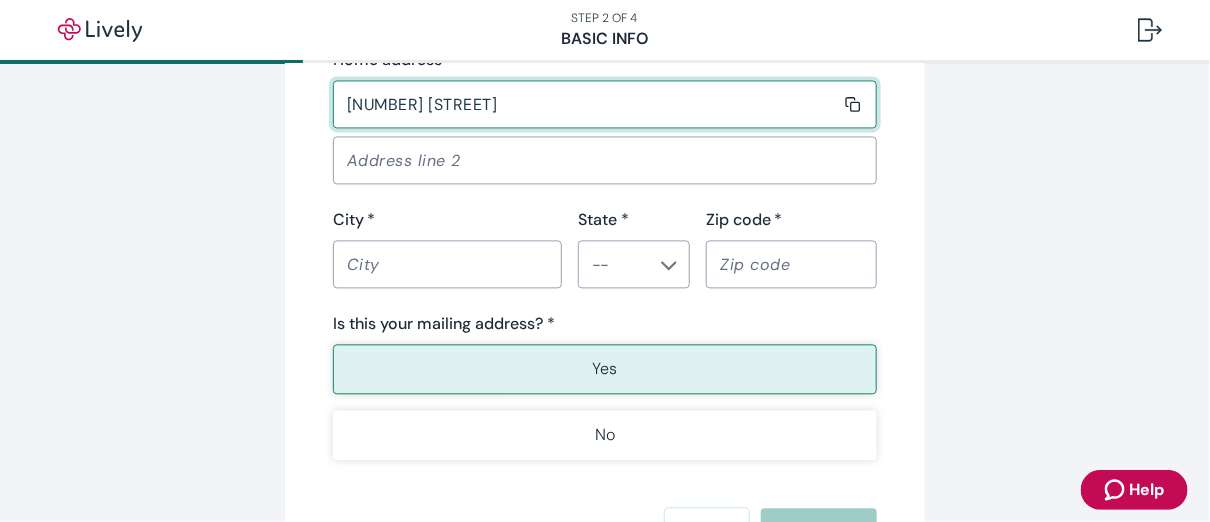 scroll, scrollTop: 1365, scrollLeft: 0, axis: vertical 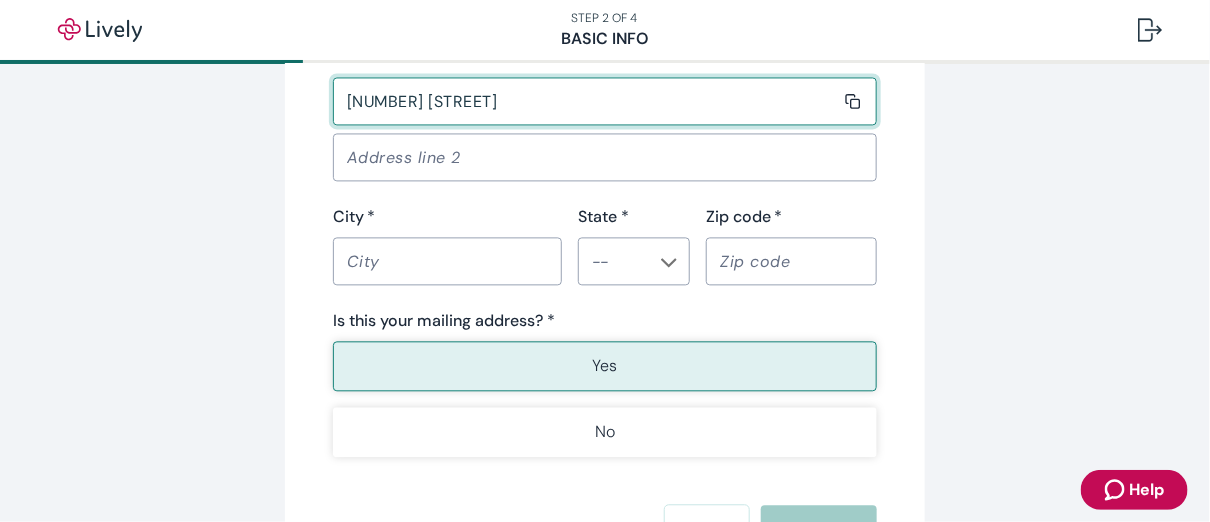 type on "[NUMBER] [STREET]" 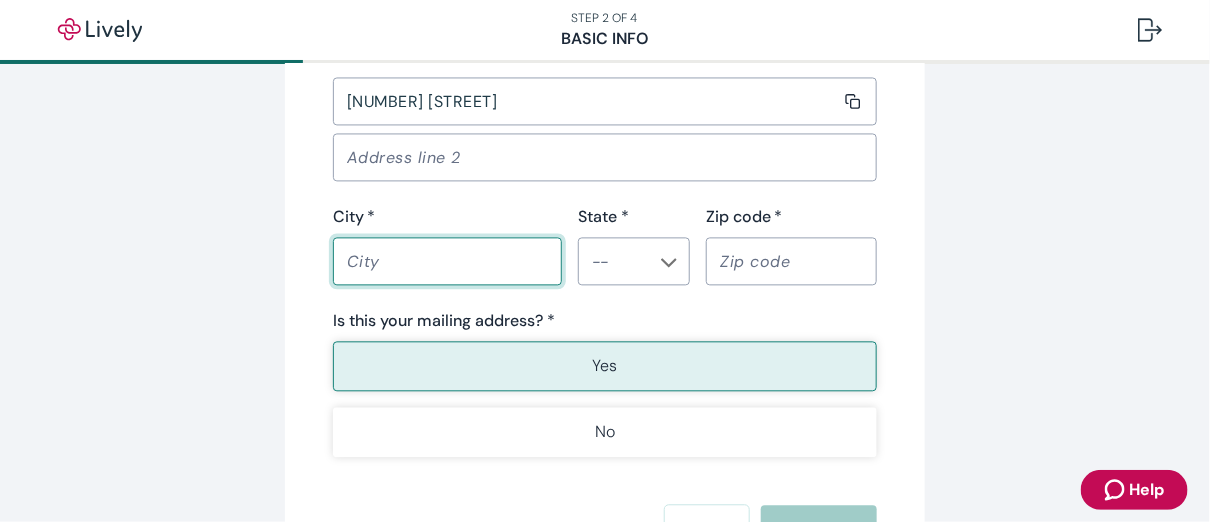 click on "City   *" at bounding box center (440, 261) 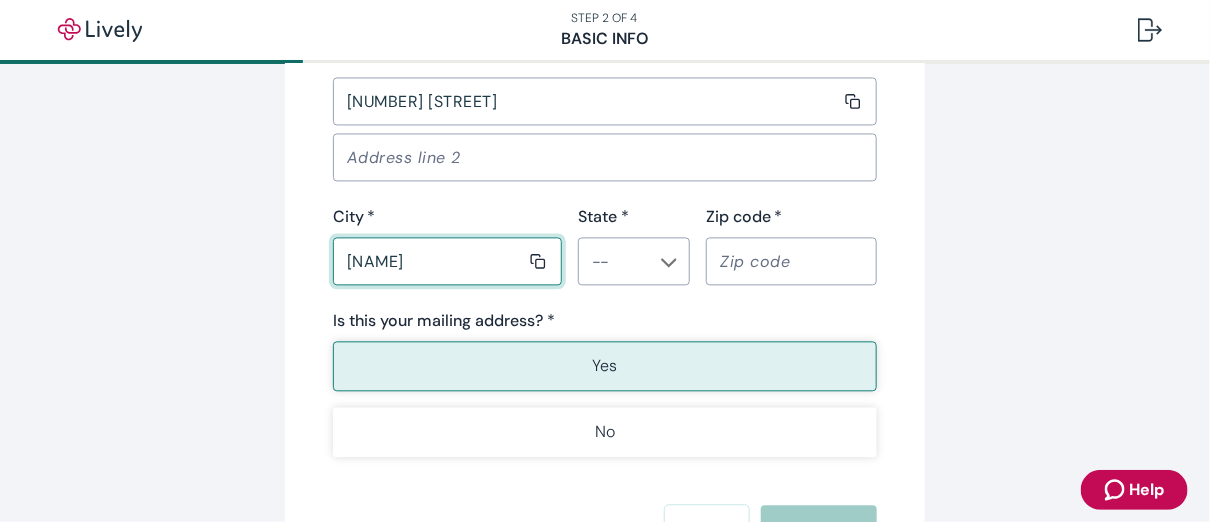 type on "[NAME]" 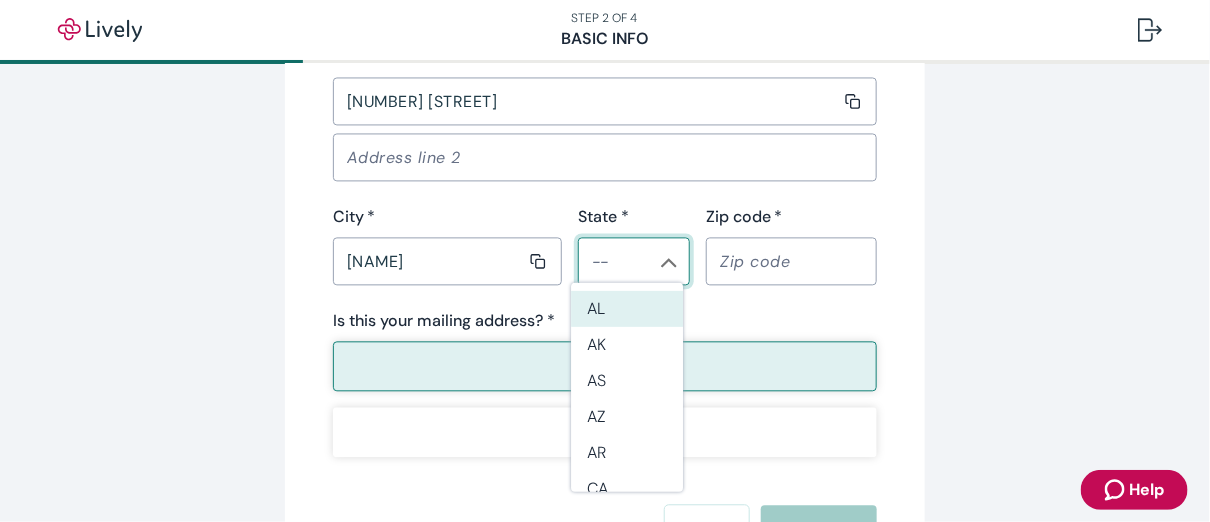 click 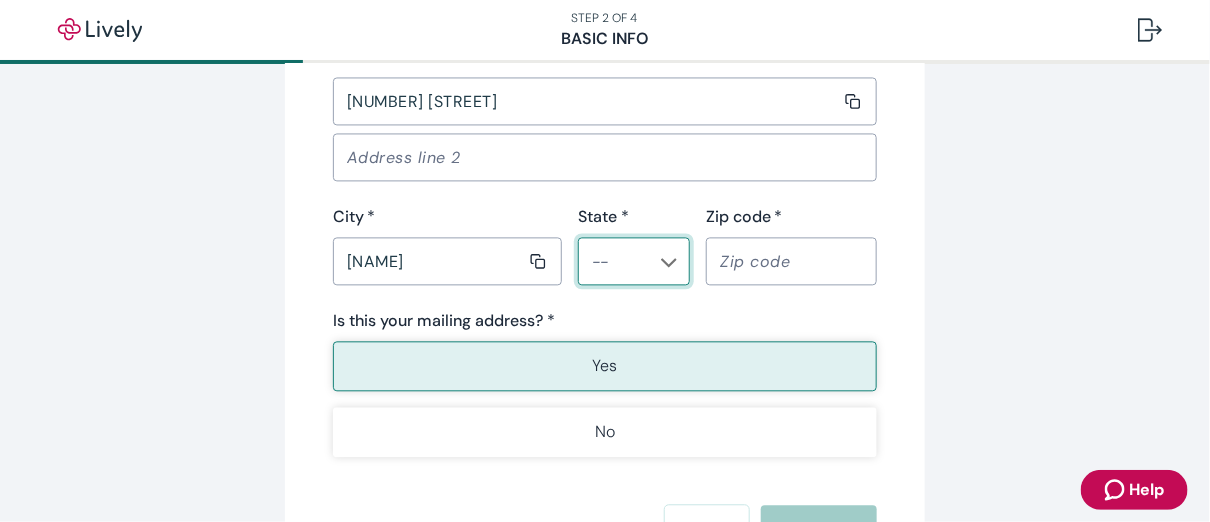 click 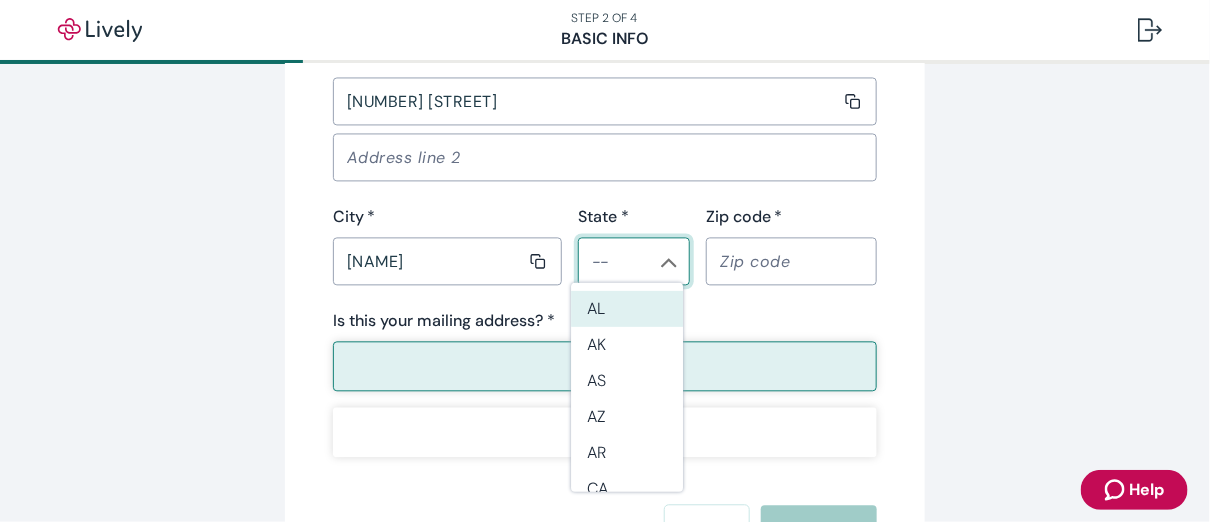click on "AL" at bounding box center [627, 309] 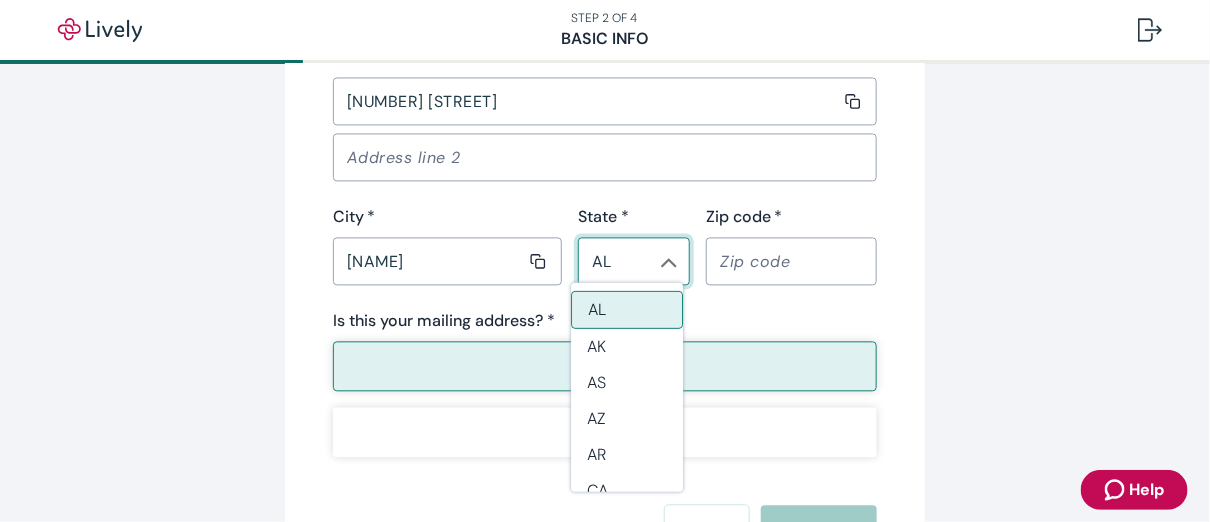click on "AL" at bounding box center (617, 261) 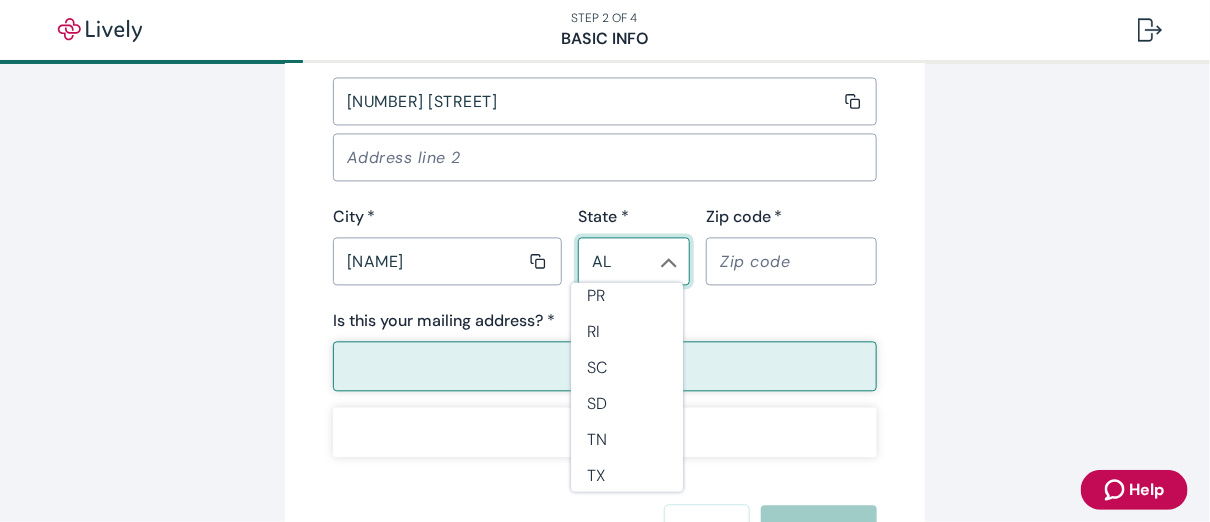 scroll, scrollTop: 1671, scrollLeft: 0, axis: vertical 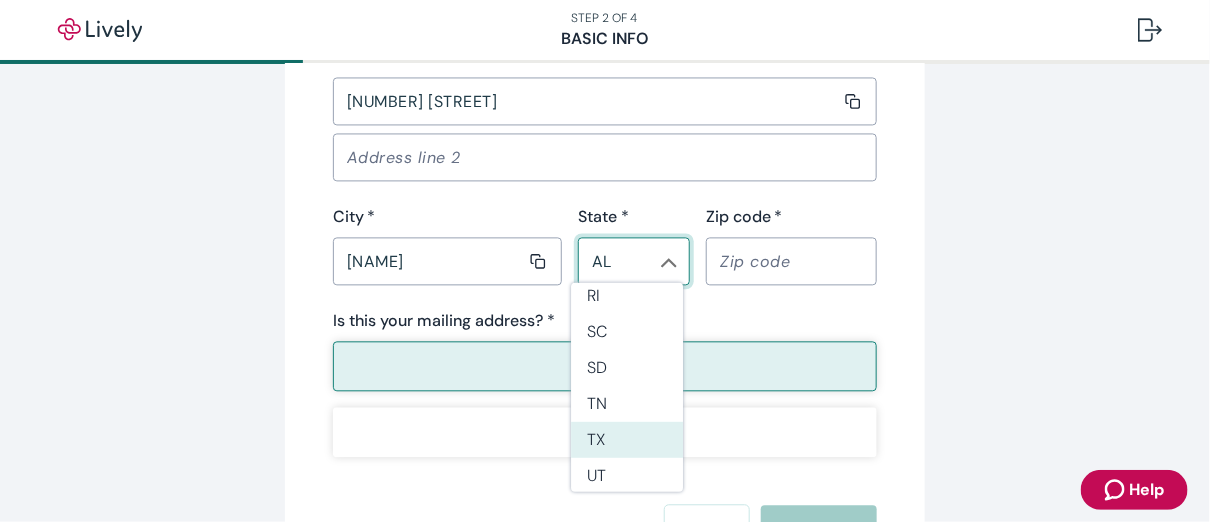 click on "TX" at bounding box center [627, 440] 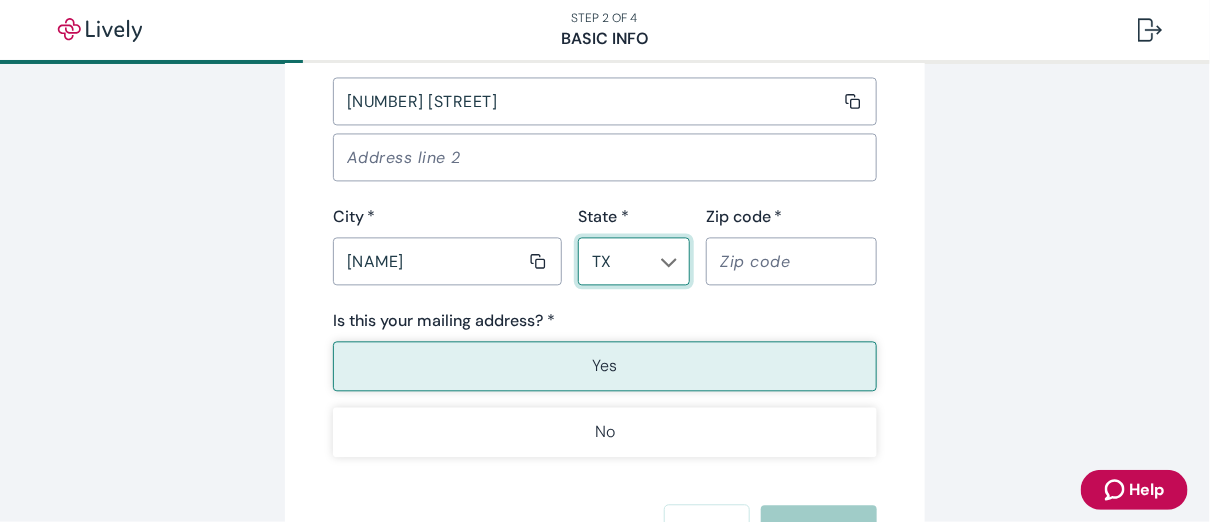 click on "Zip code   *" at bounding box center (784, 261) 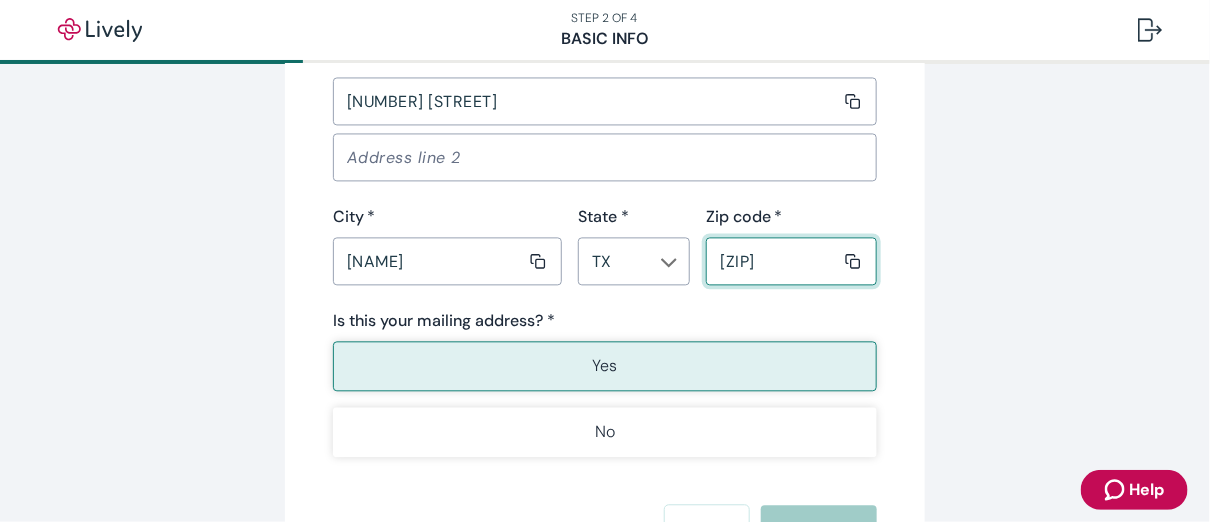 type on "[ZIP]" 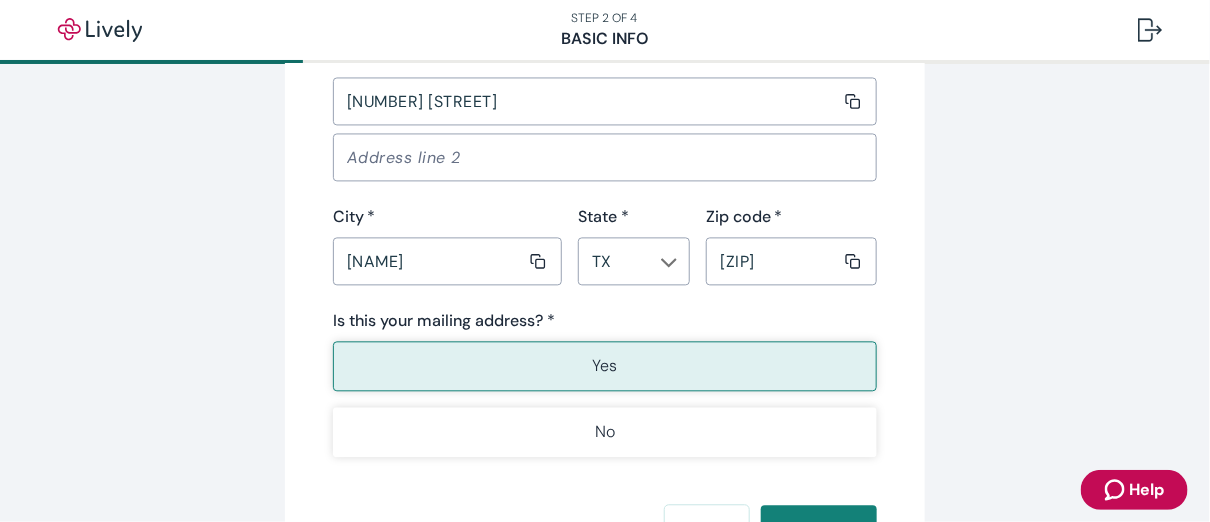 click on "Yes" at bounding box center (605, 366) 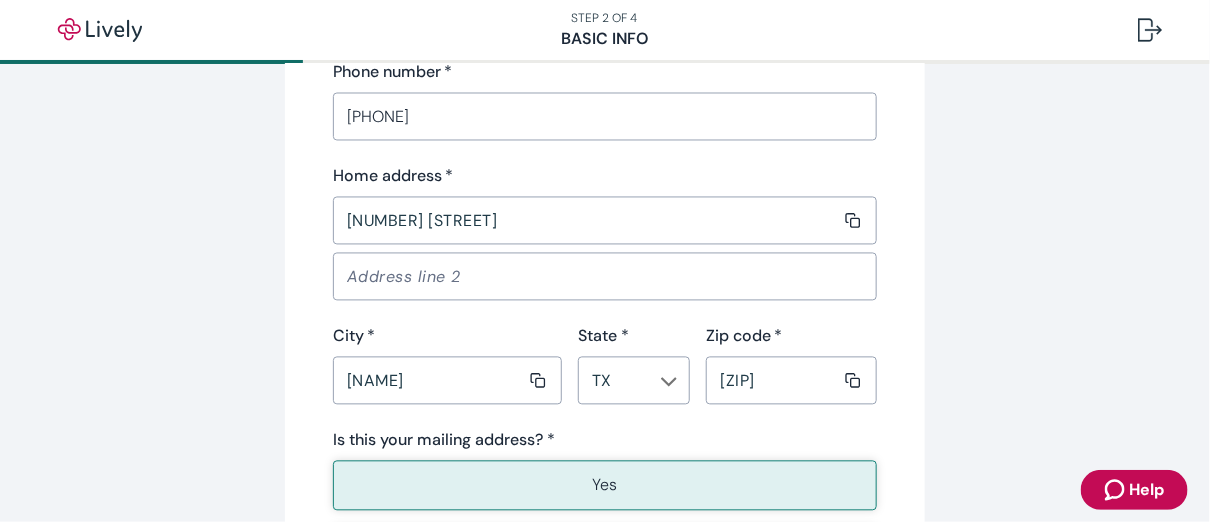 scroll, scrollTop: 1544, scrollLeft: 0, axis: vertical 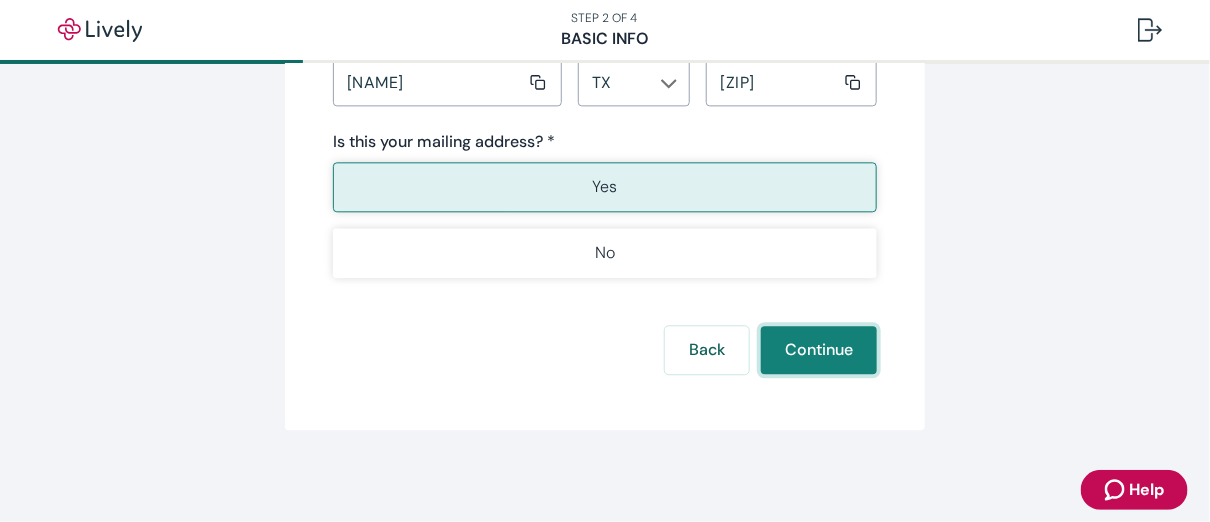 click on "Continue" at bounding box center (819, 350) 